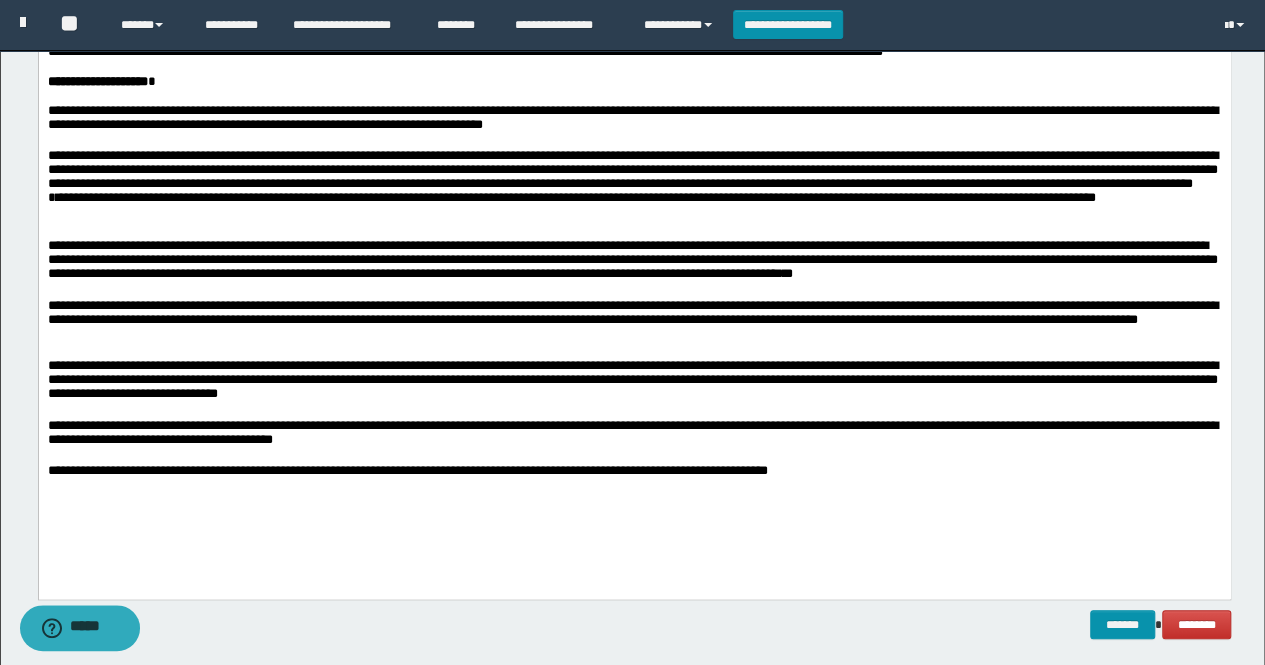 scroll, scrollTop: 0, scrollLeft: 0, axis: both 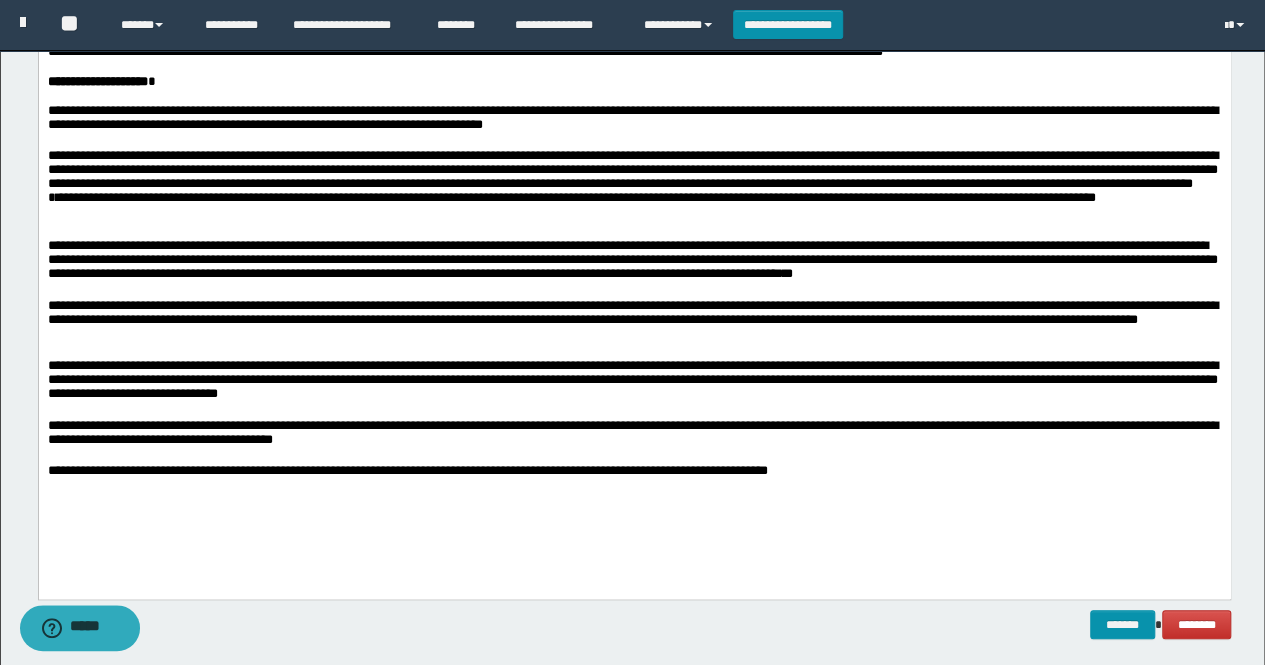 click on "**********" at bounding box center (634, 226) 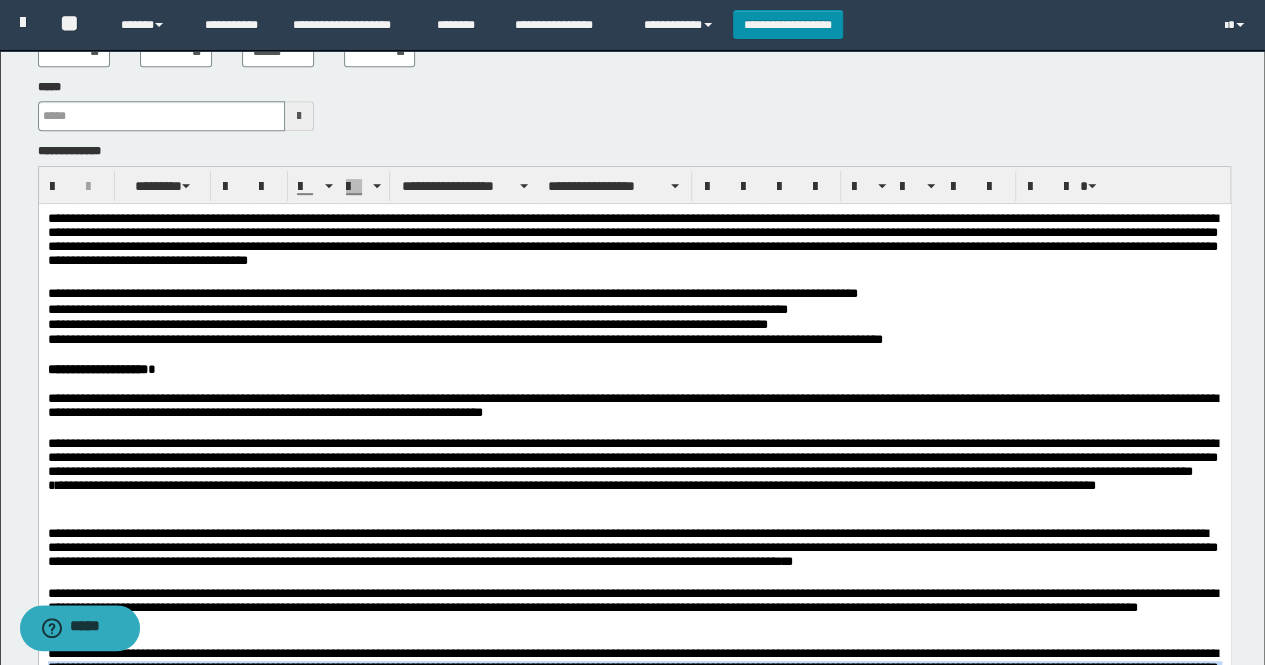 scroll, scrollTop: 454, scrollLeft: 0, axis: vertical 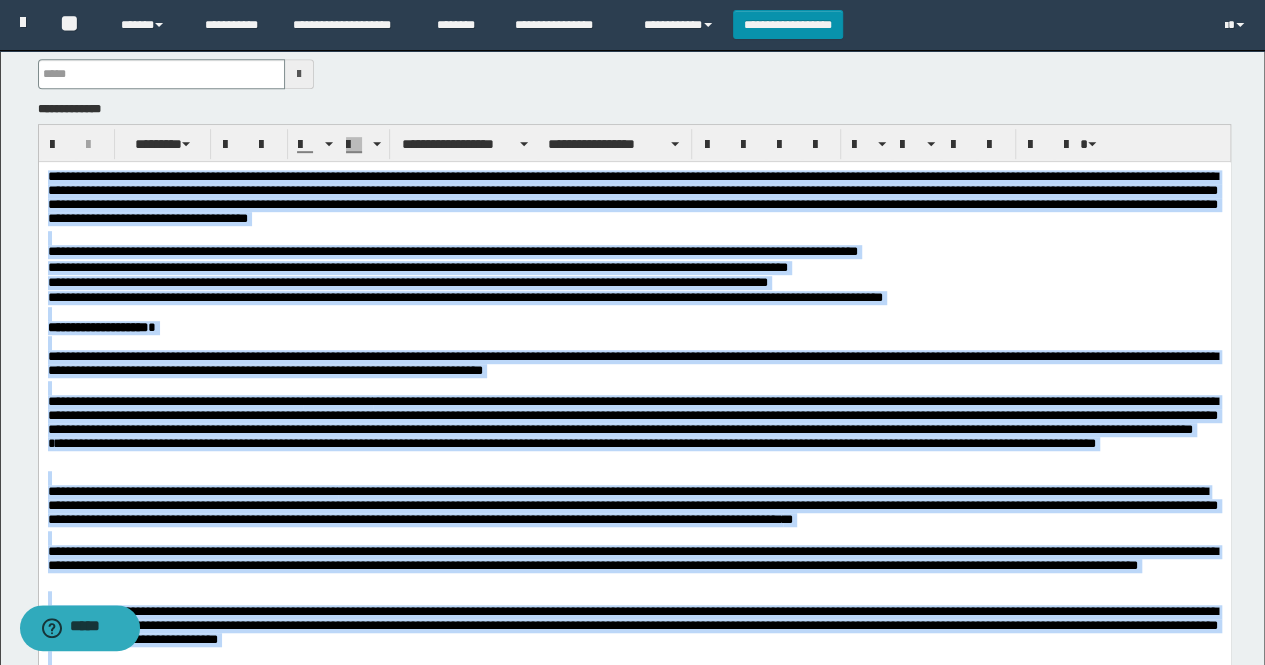 drag, startPoint x: 813, startPoint y: 736, endPoint x: 44, endPoint y: 142, distance: 971.698 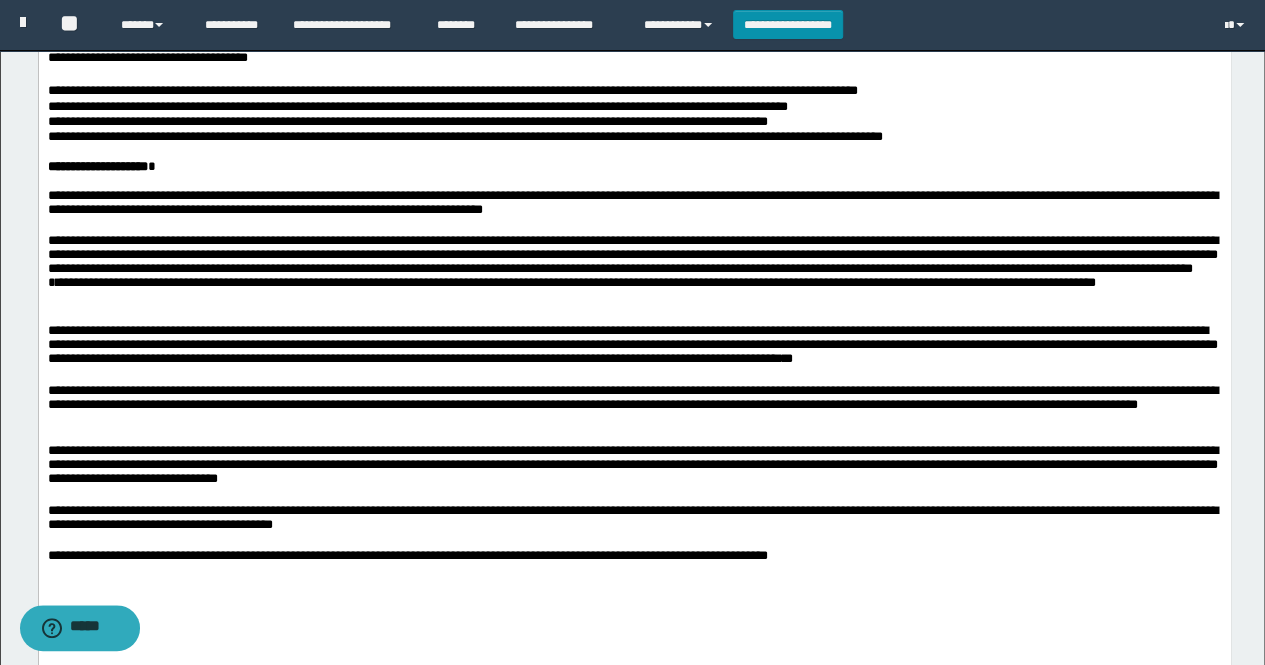 scroll, scrollTop: 778, scrollLeft: 0, axis: vertical 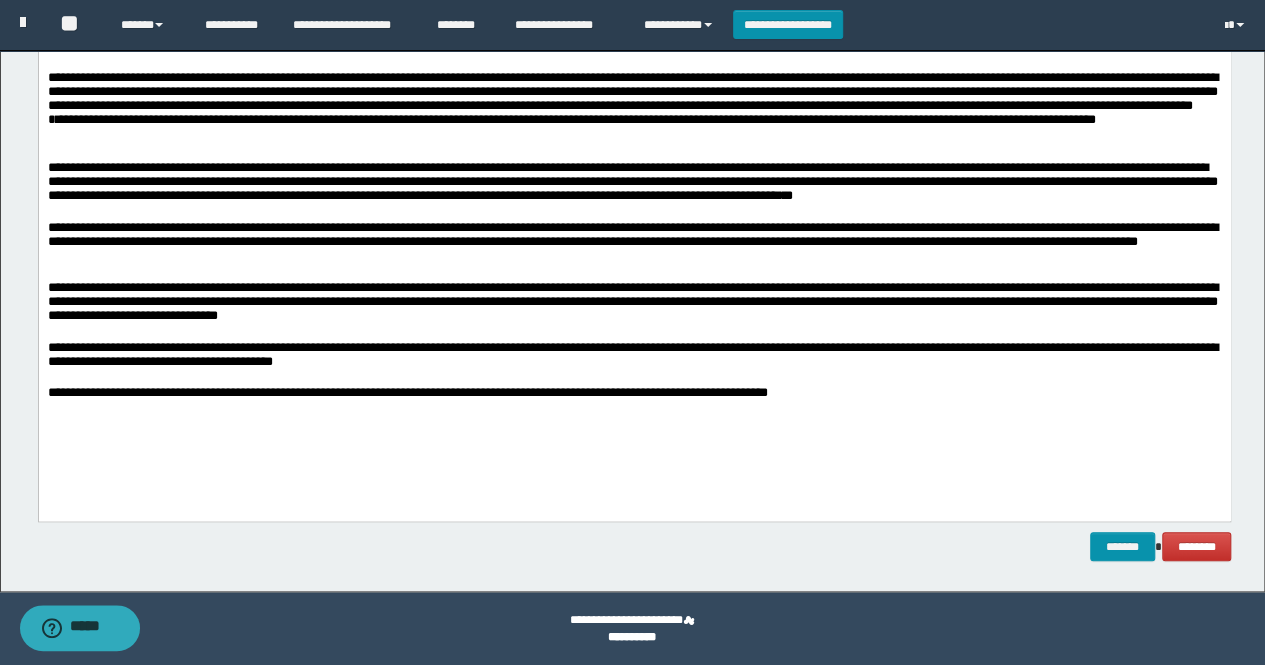 click on "**********" at bounding box center [634, 393] 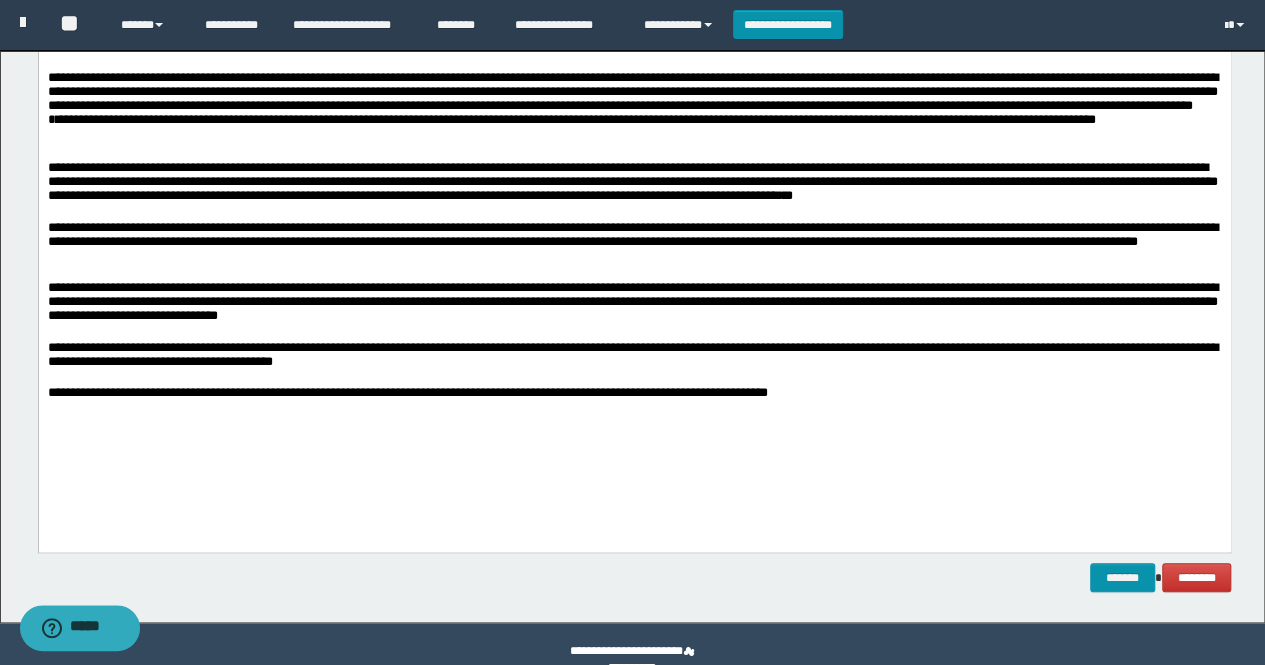 type 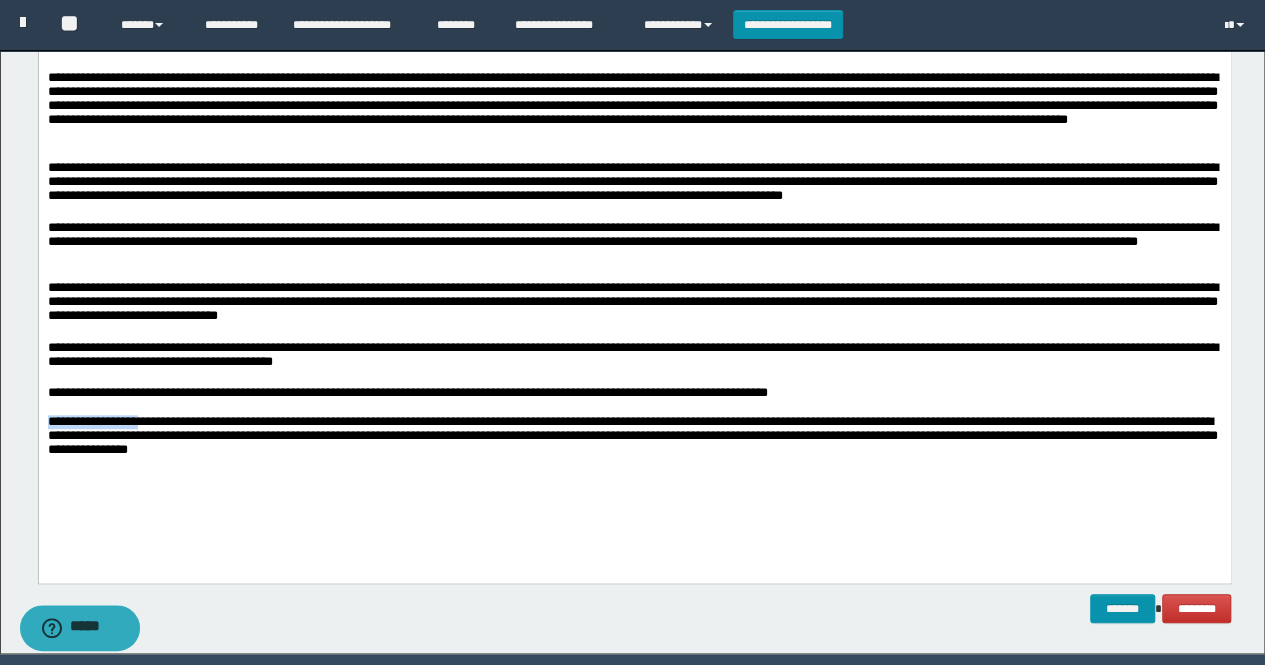drag, startPoint x: 141, startPoint y: 439, endPoint x: 44, endPoint y: 438, distance: 97.00516 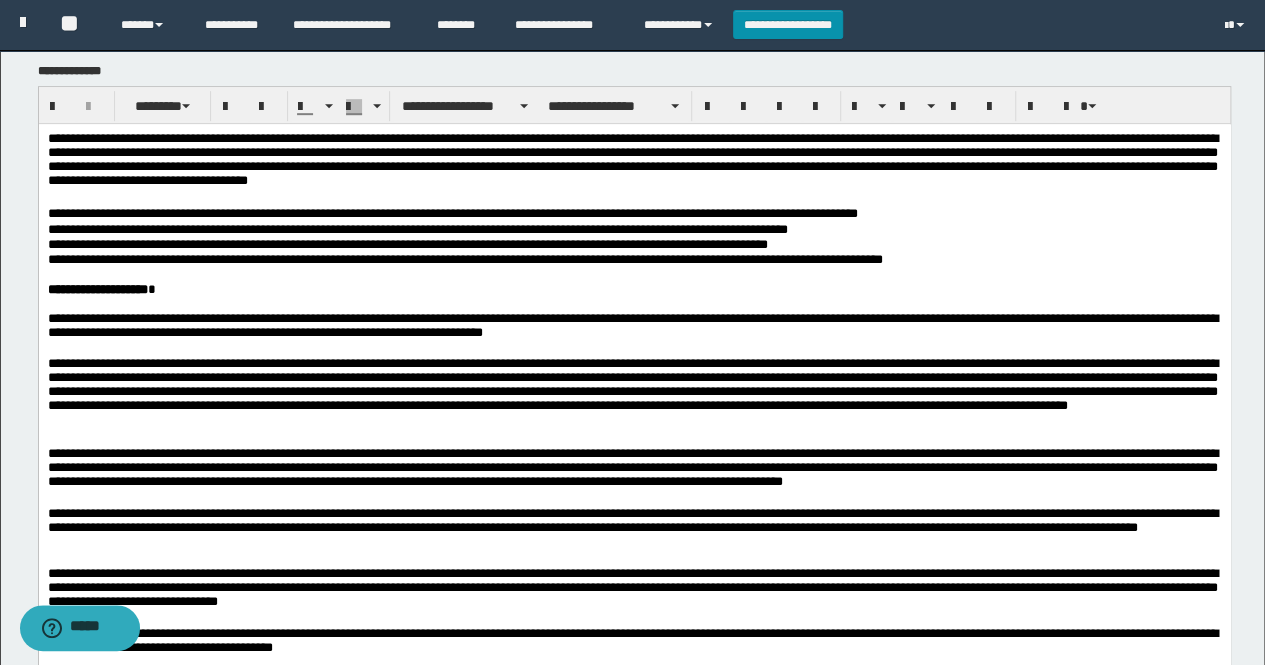 scroll, scrollTop: 378, scrollLeft: 0, axis: vertical 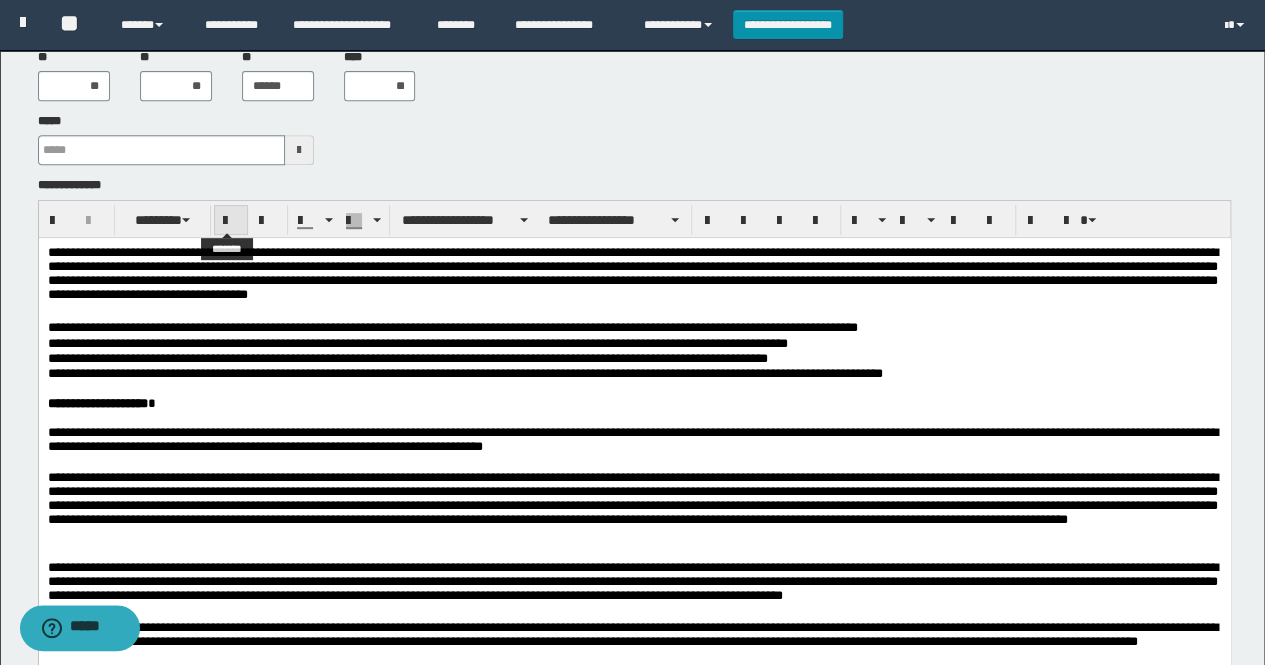 click at bounding box center (231, 220) 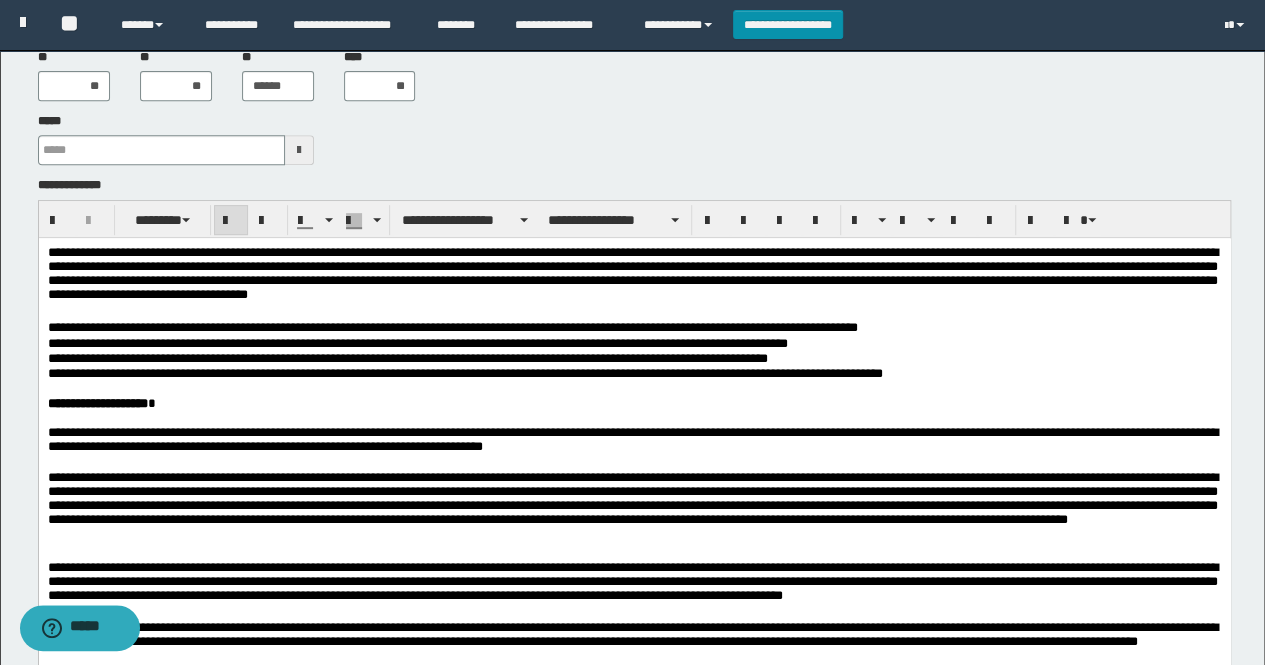 scroll, scrollTop: 778, scrollLeft: 0, axis: vertical 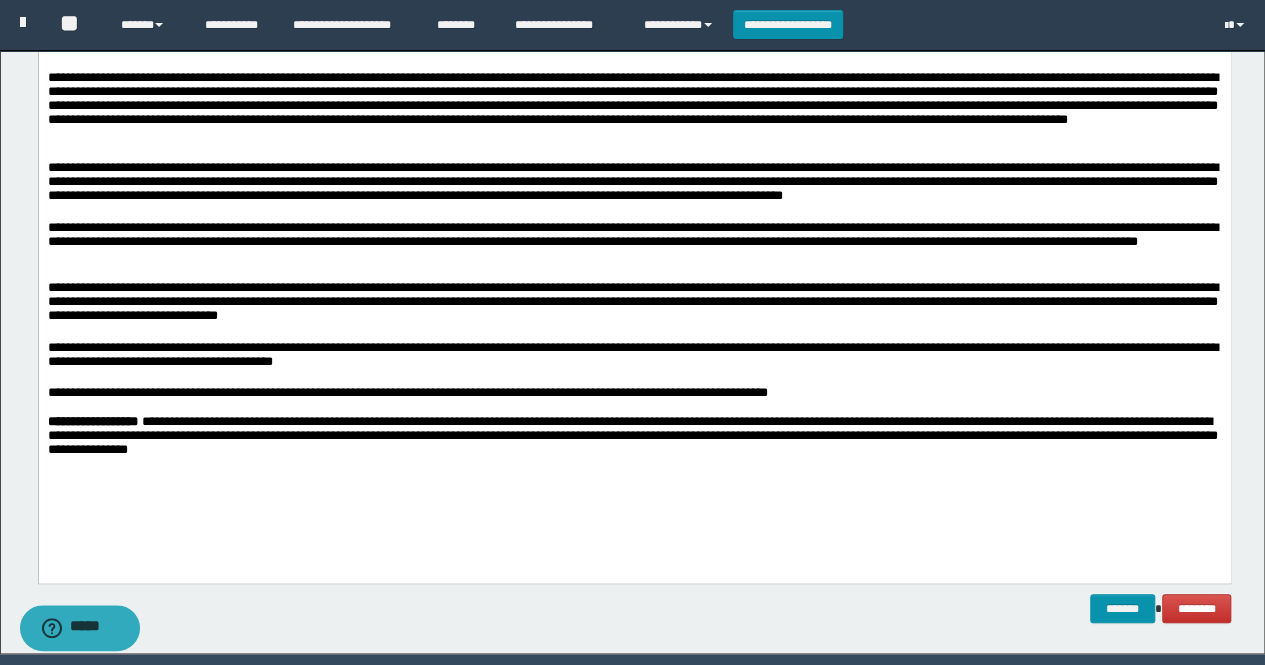 click on "**********" at bounding box center (634, 438) 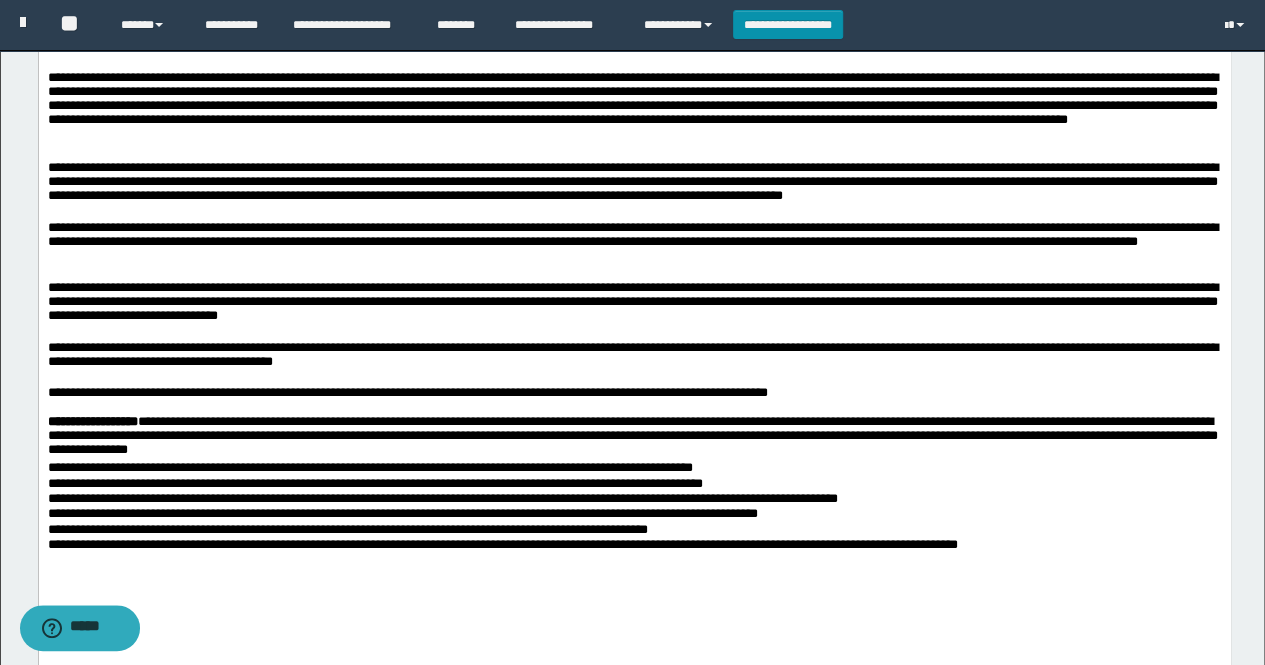 click on "**********" at bounding box center (634, 438) 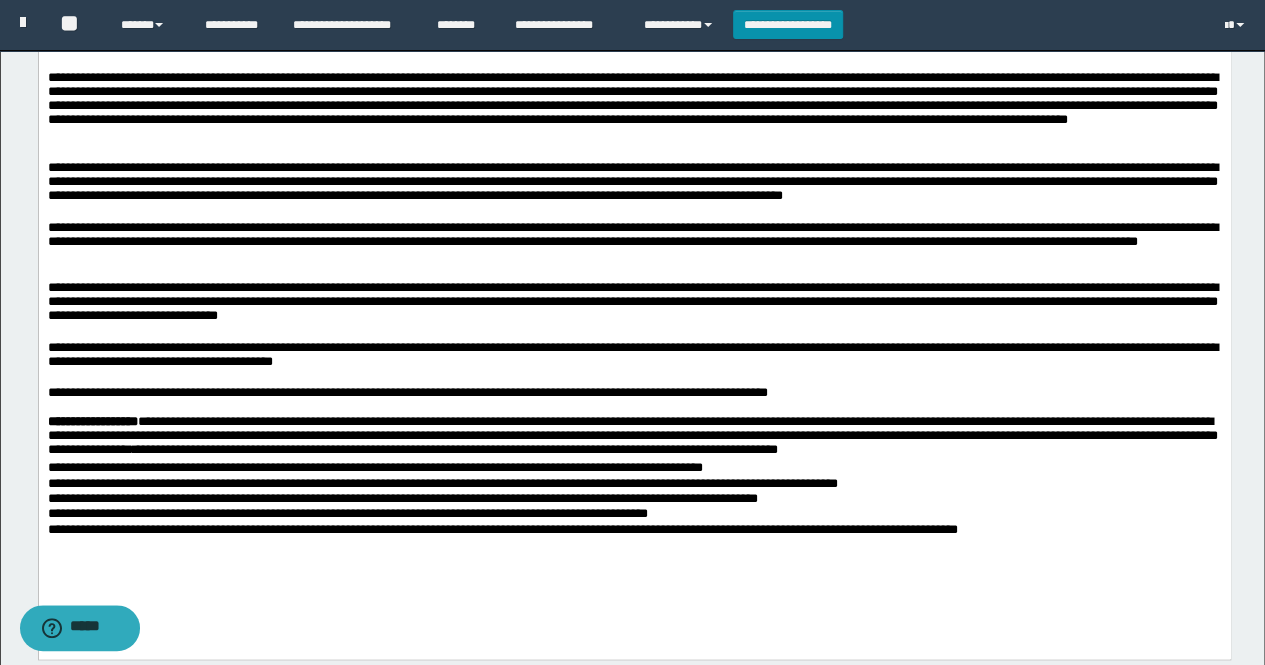 click on "**********" at bounding box center (634, 468) 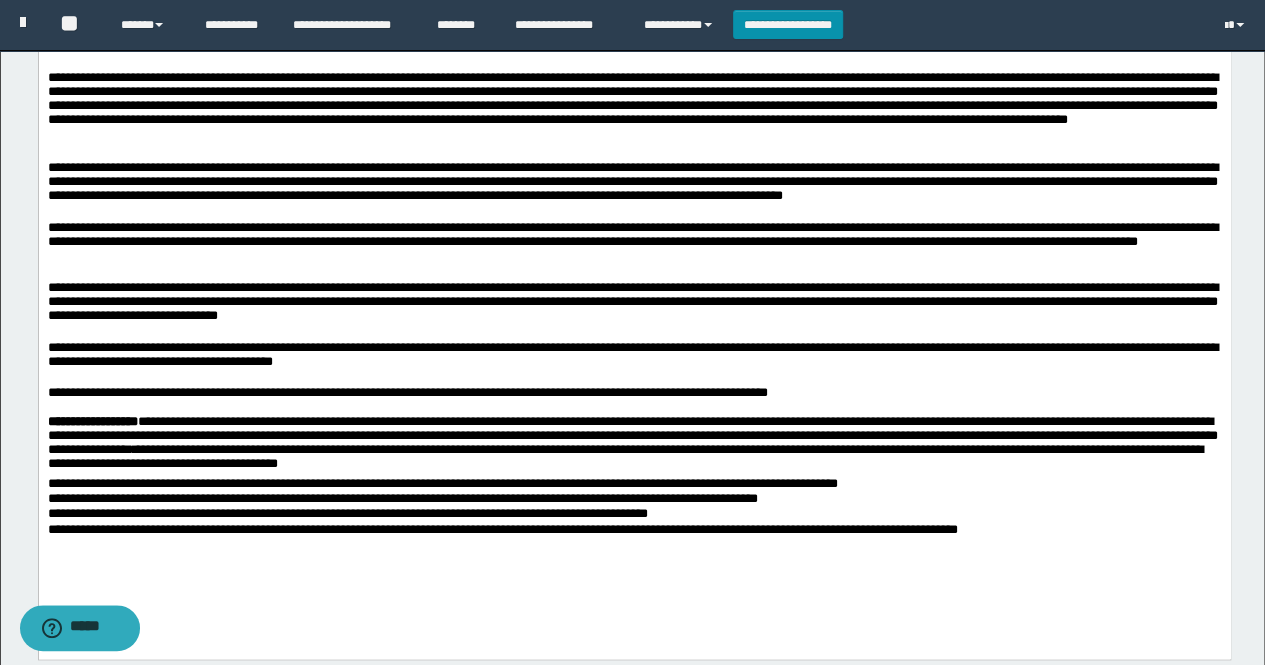 click on "**********" at bounding box center [634, 445] 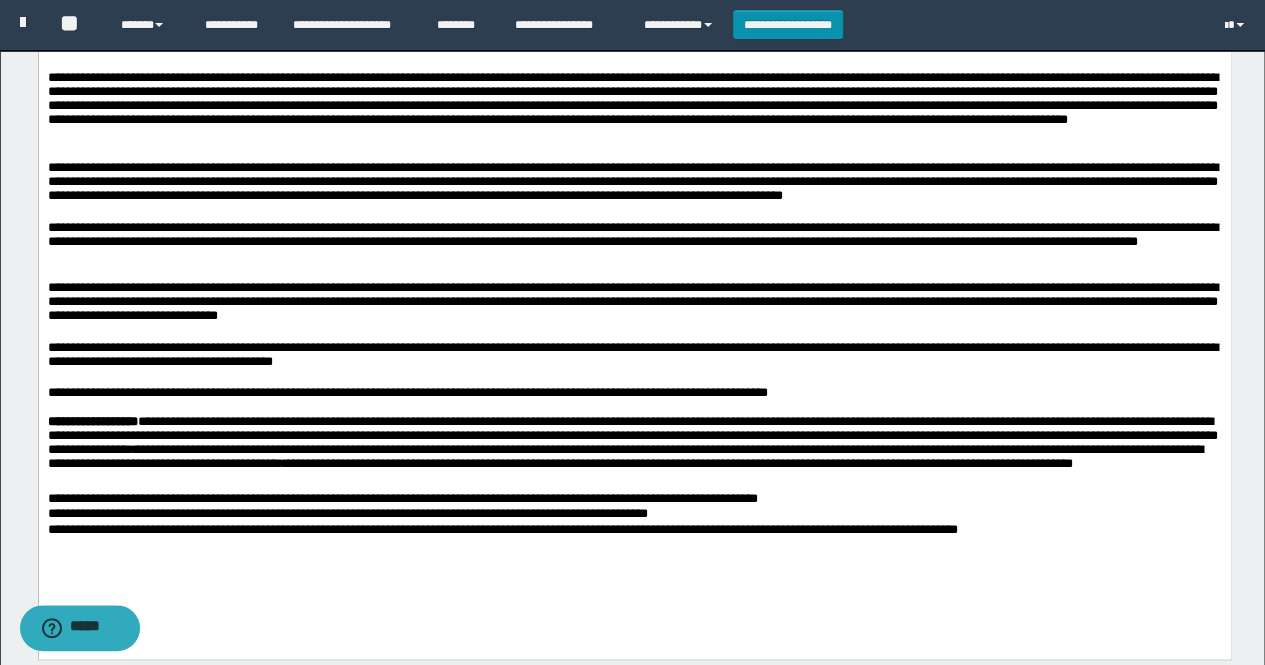 click on "**********" at bounding box center [634, 453] 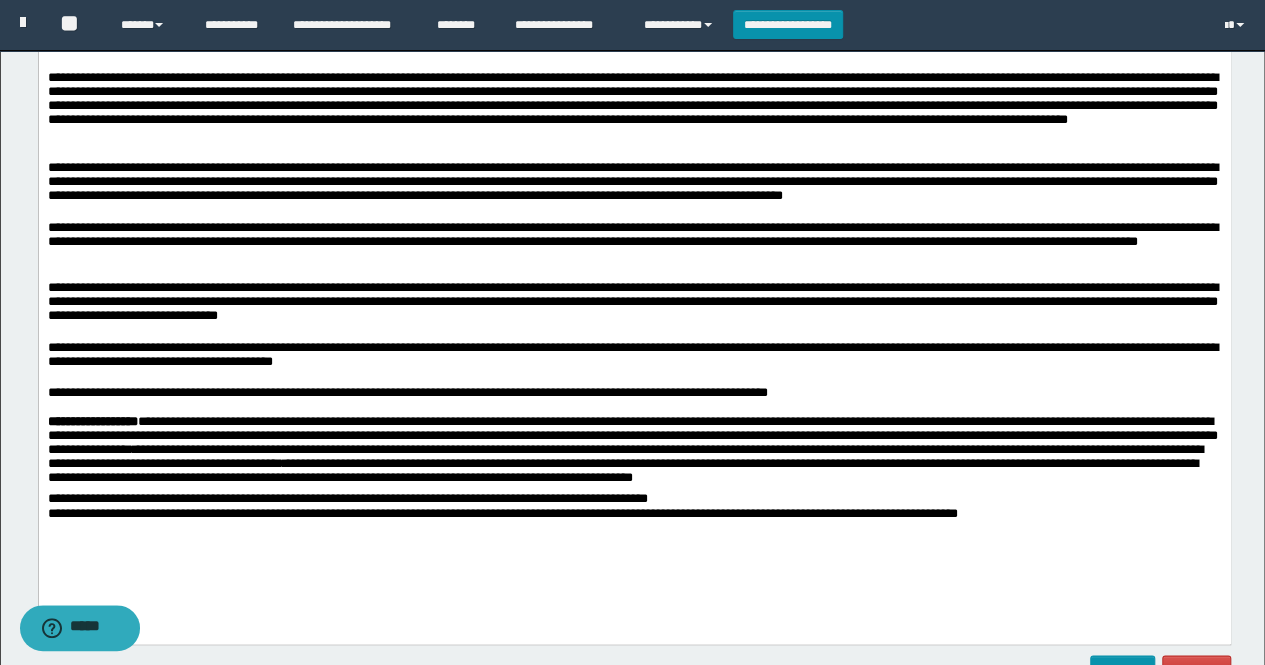 click on "**********" at bounding box center (634, 453) 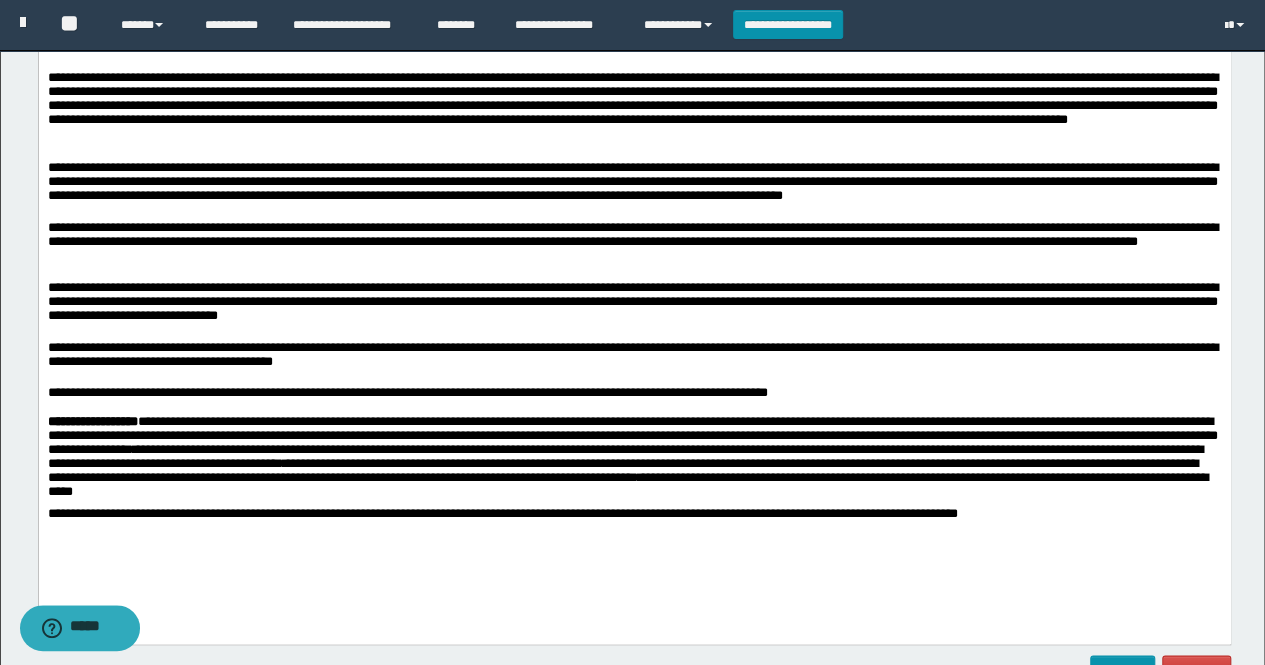 click on "**********" at bounding box center (634, 461) 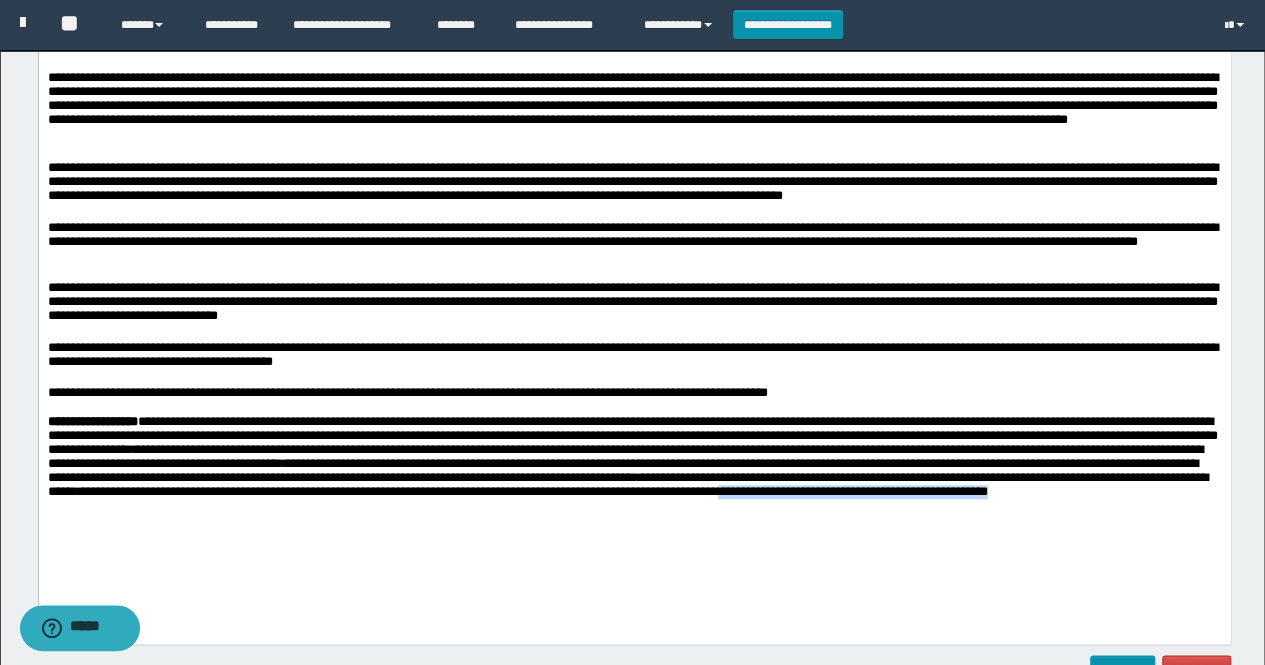 drag, startPoint x: 429, startPoint y: 527, endPoint x: 104, endPoint y: 521, distance: 325.0554 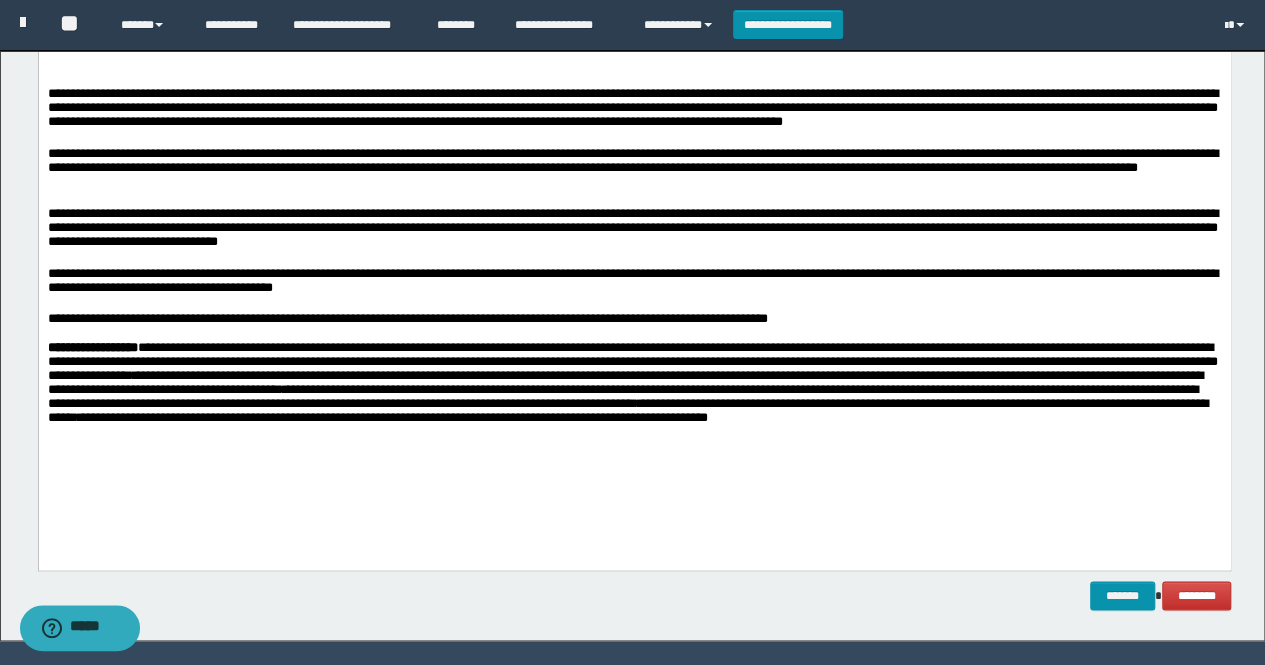 scroll, scrollTop: 878, scrollLeft: 0, axis: vertical 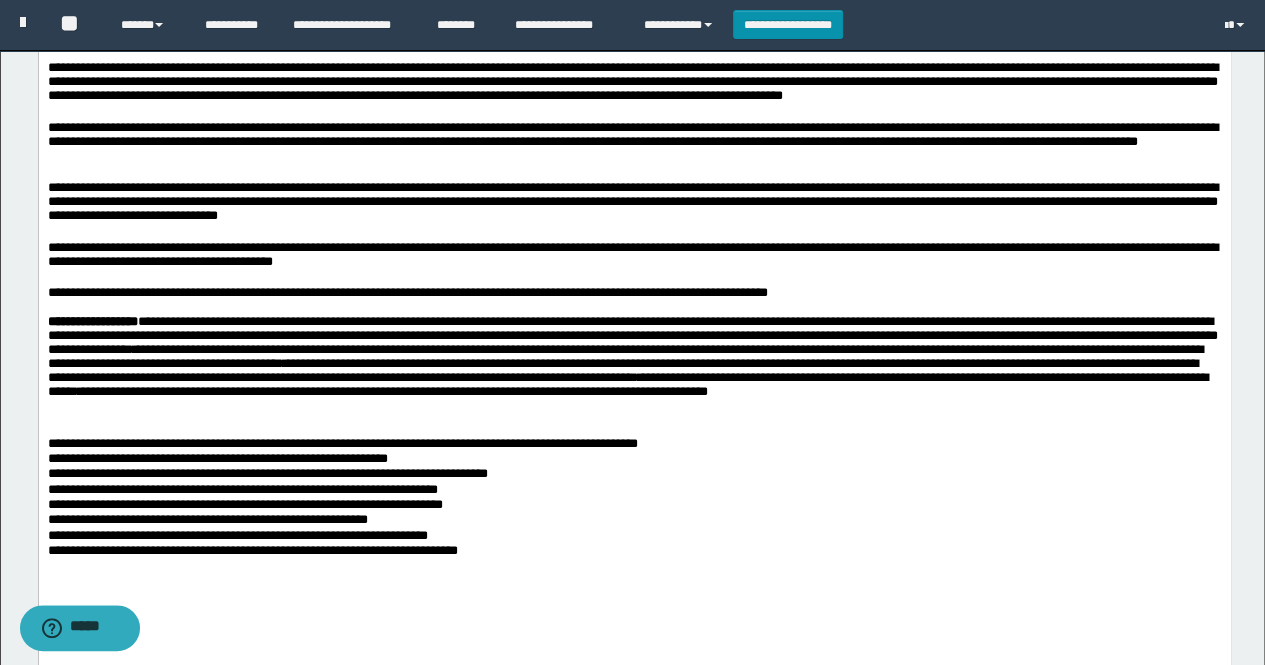 click on "**********" at bounding box center (634, 444) 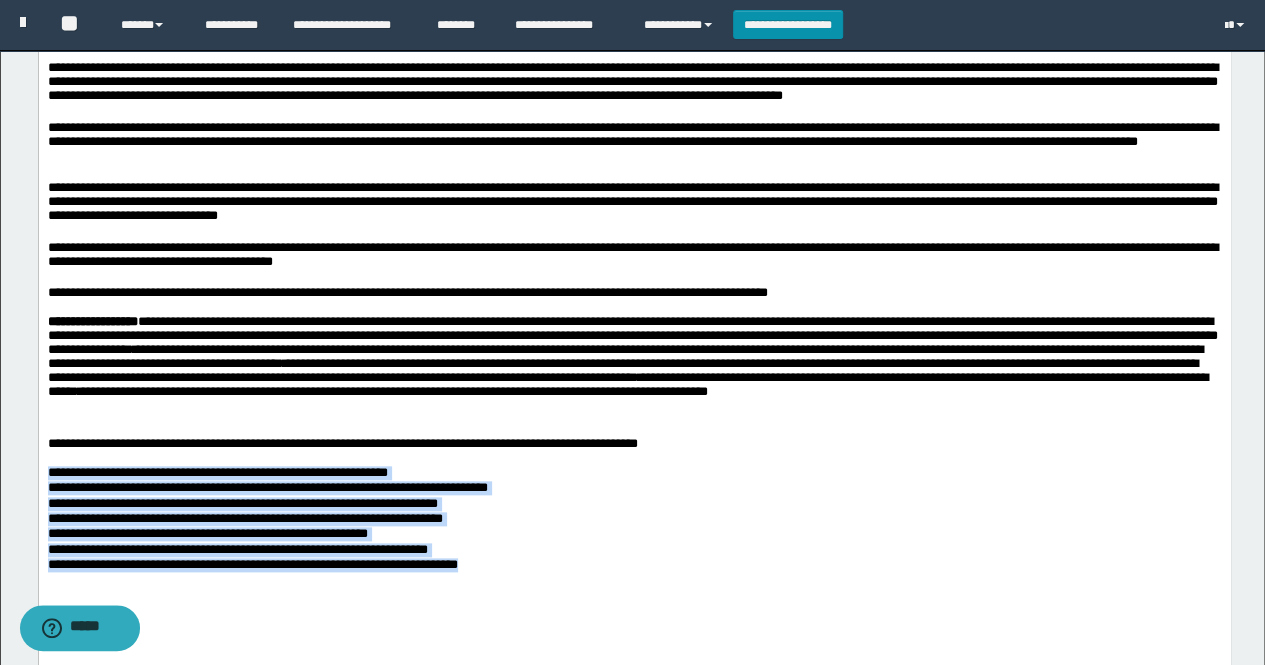 drag, startPoint x: 534, startPoint y: 593, endPoint x: 40, endPoint y: 491, distance: 504.42047 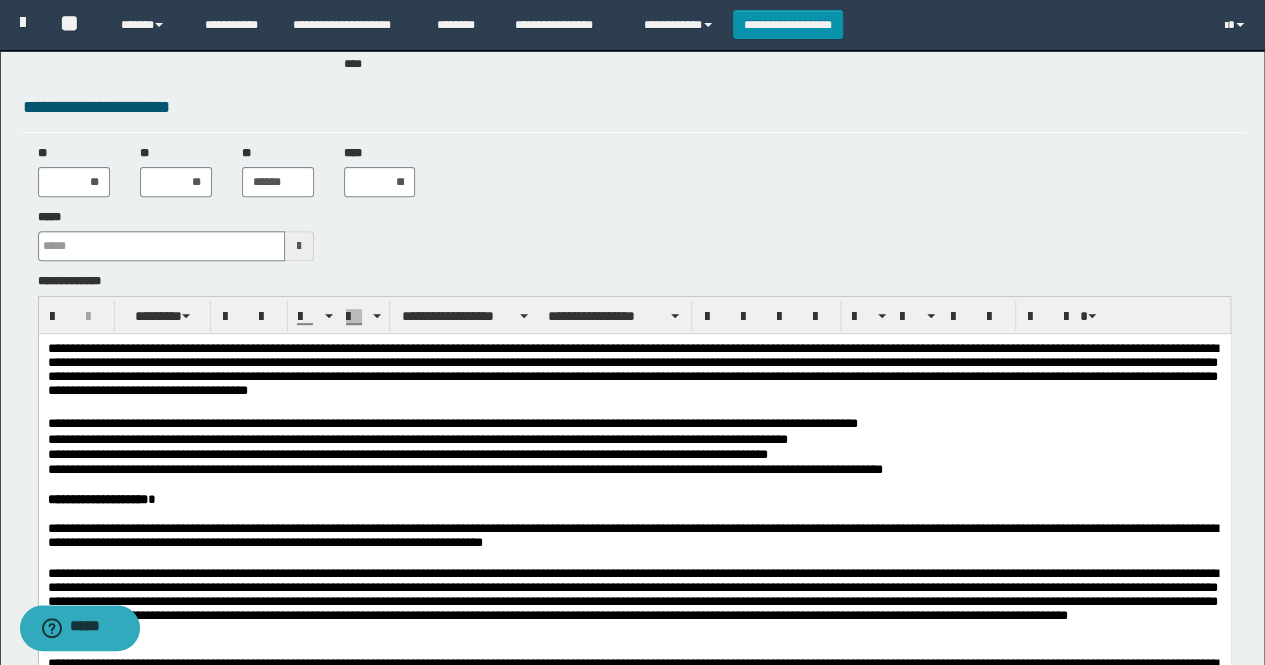 scroll, scrollTop: 278, scrollLeft: 0, axis: vertical 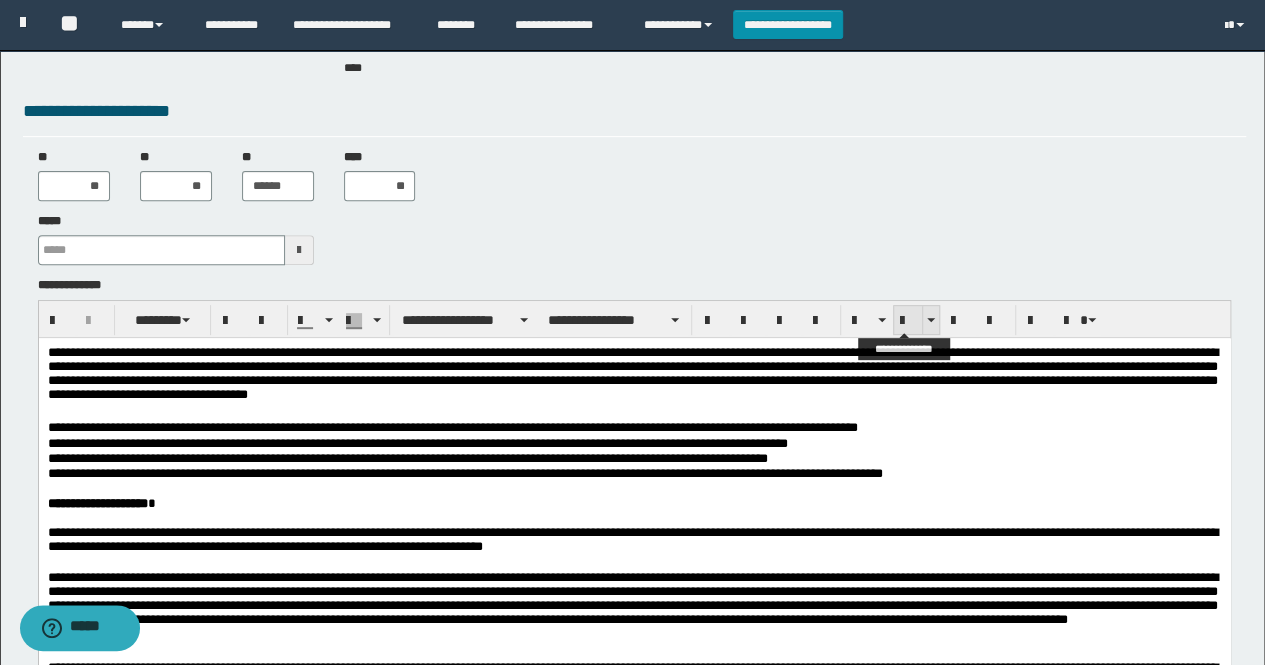 click at bounding box center [908, 320] 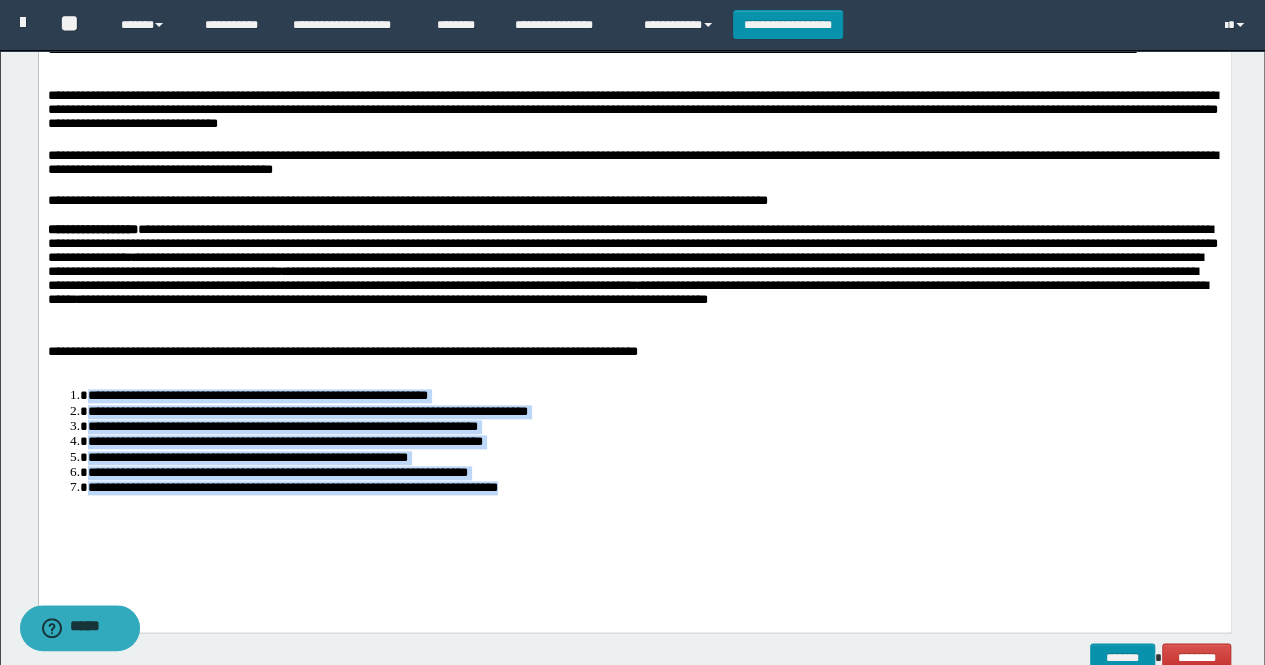 scroll, scrollTop: 1078, scrollLeft: 0, axis: vertical 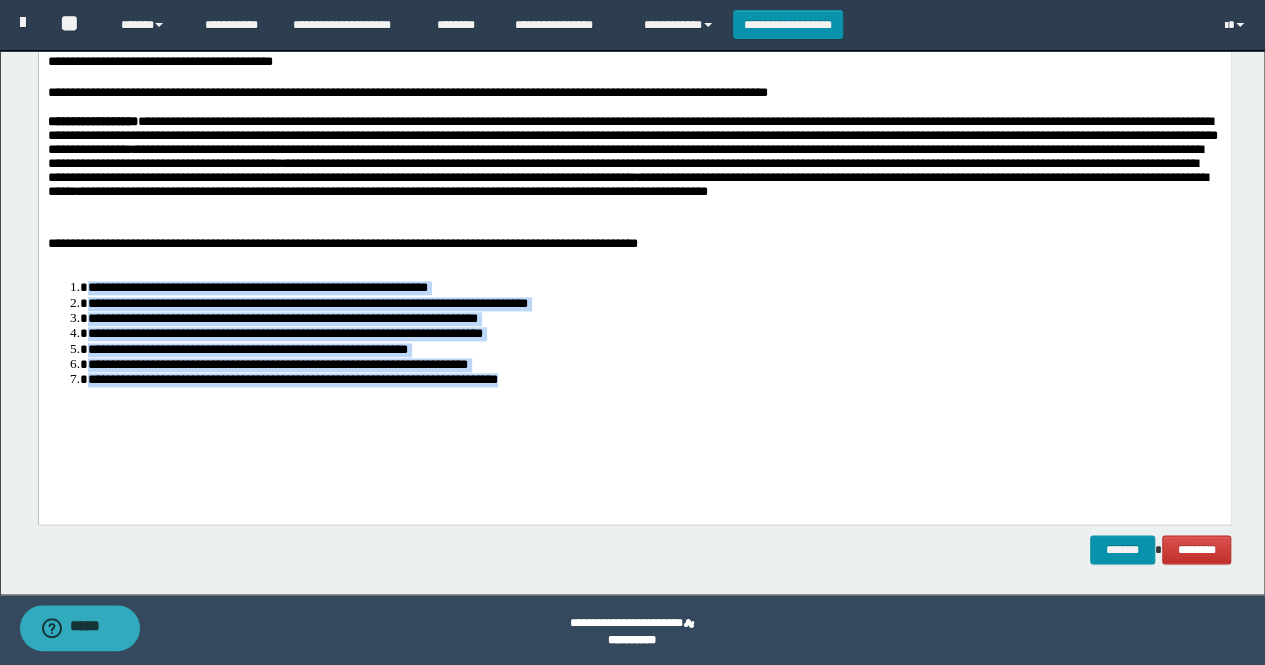 click on "**********" at bounding box center [634, -2] 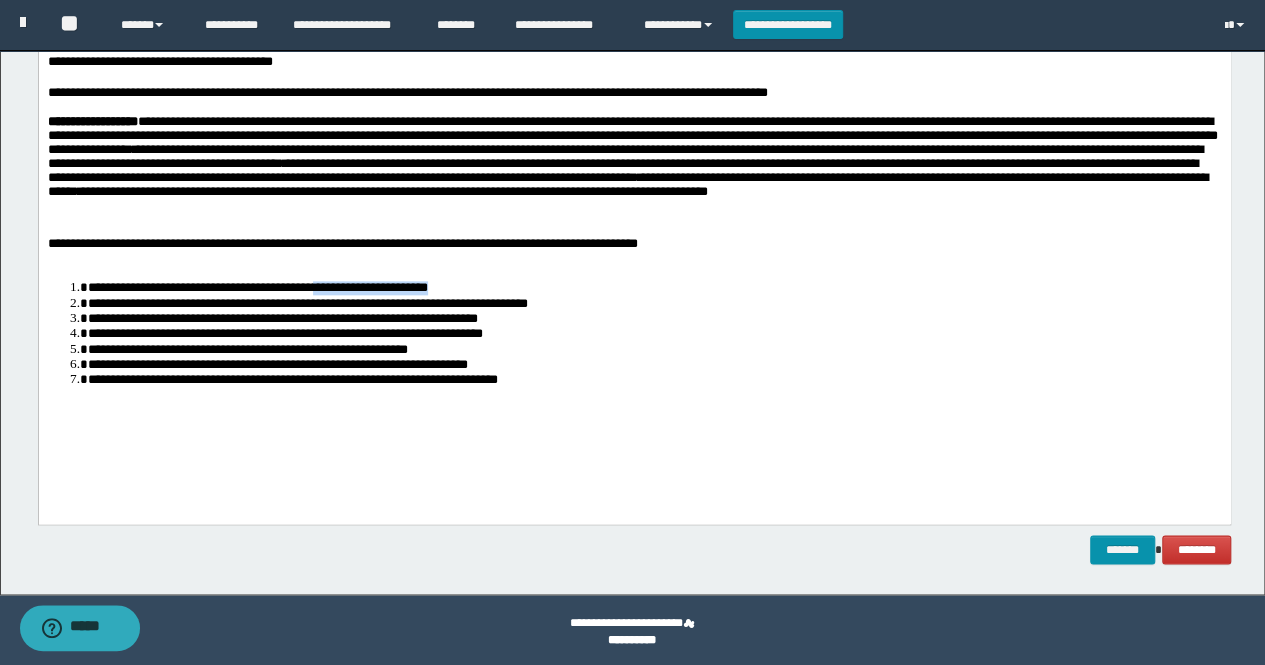 drag, startPoint x: 449, startPoint y: 302, endPoint x: 326, endPoint y: 303, distance: 123.00407 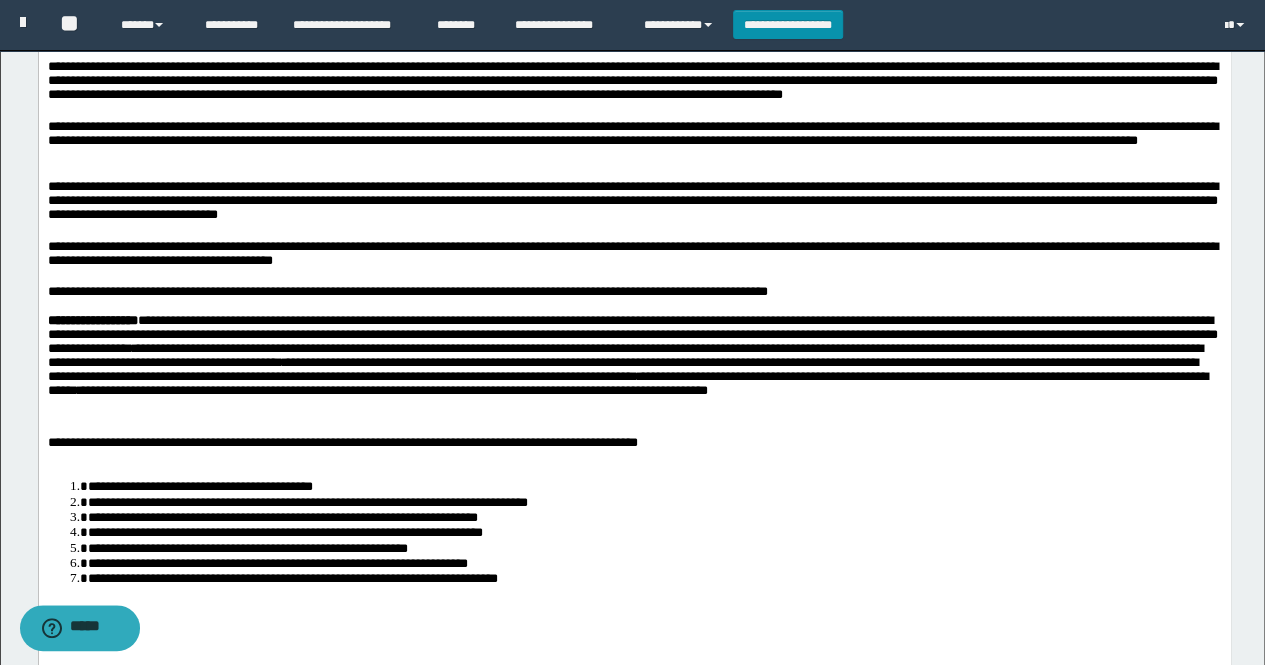 scroll, scrollTop: 878, scrollLeft: 0, axis: vertical 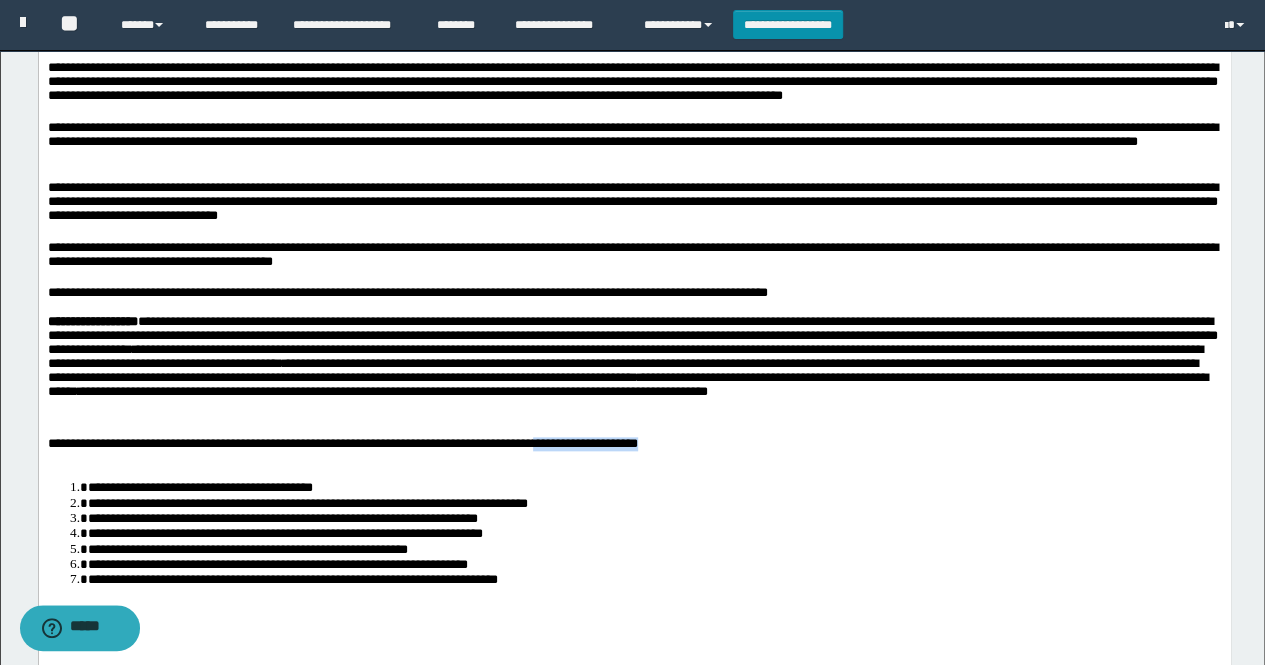 drag, startPoint x: 692, startPoint y: 461, endPoint x: 572, endPoint y: 459, distance: 120.01666 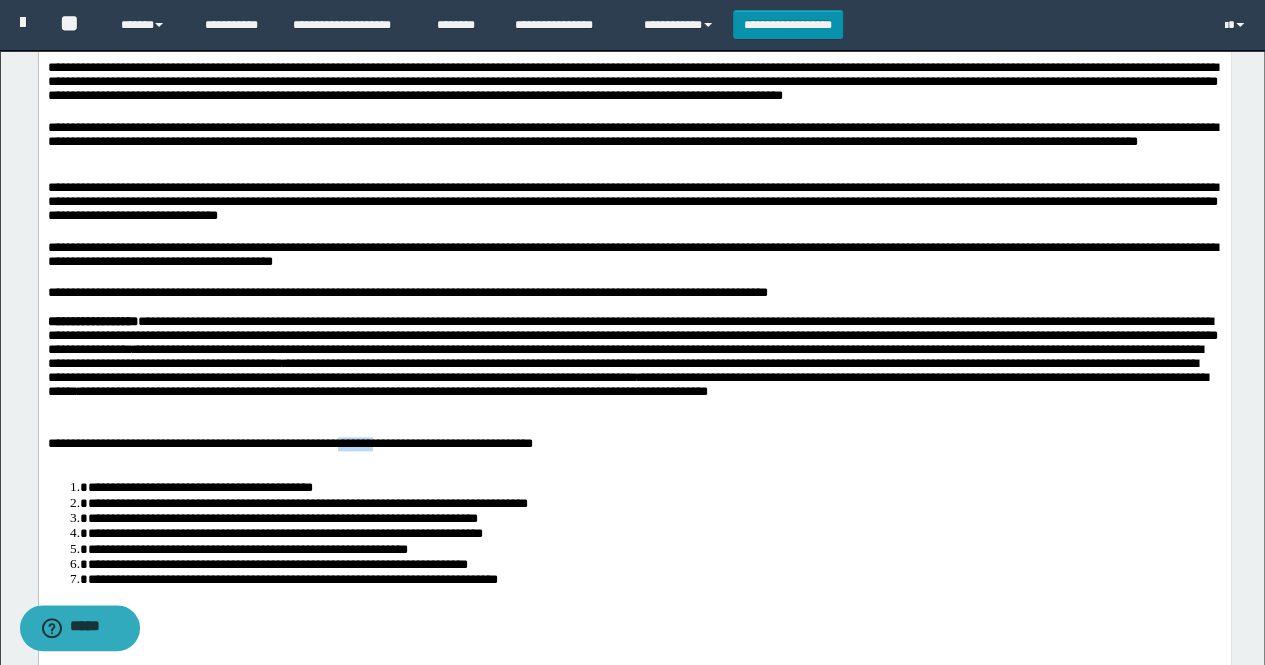 drag, startPoint x: 397, startPoint y: 460, endPoint x: 354, endPoint y: 459, distance: 43.011627 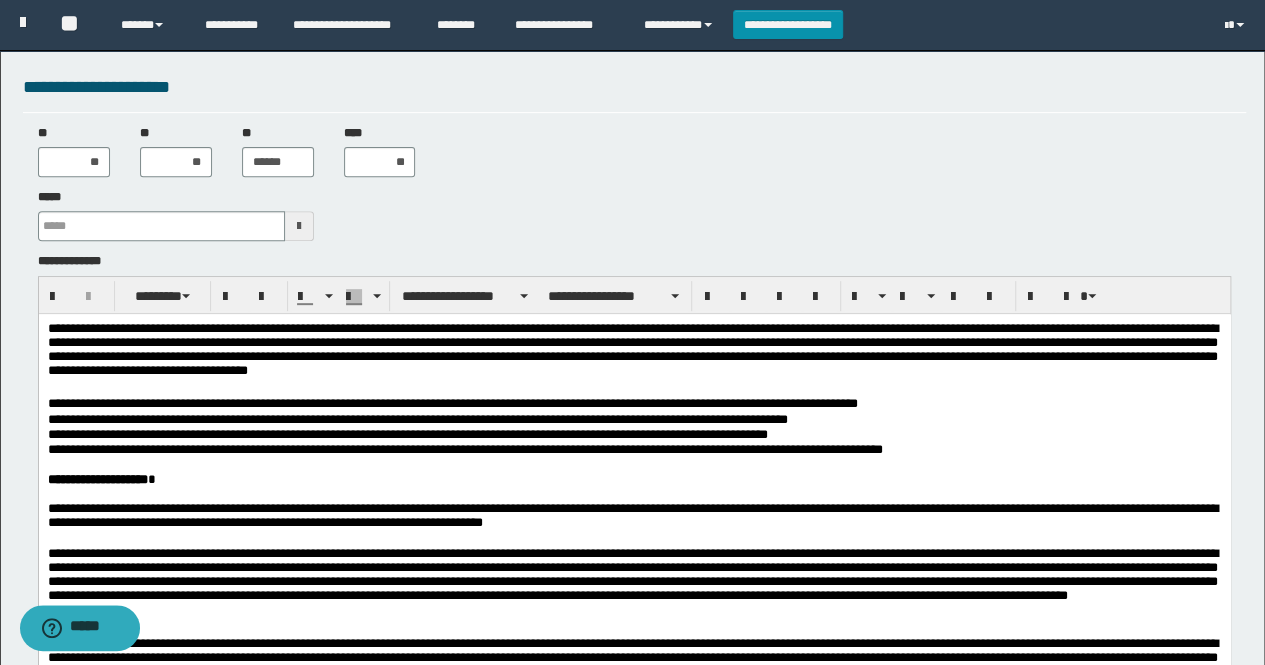scroll, scrollTop: 278, scrollLeft: 0, axis: vertical 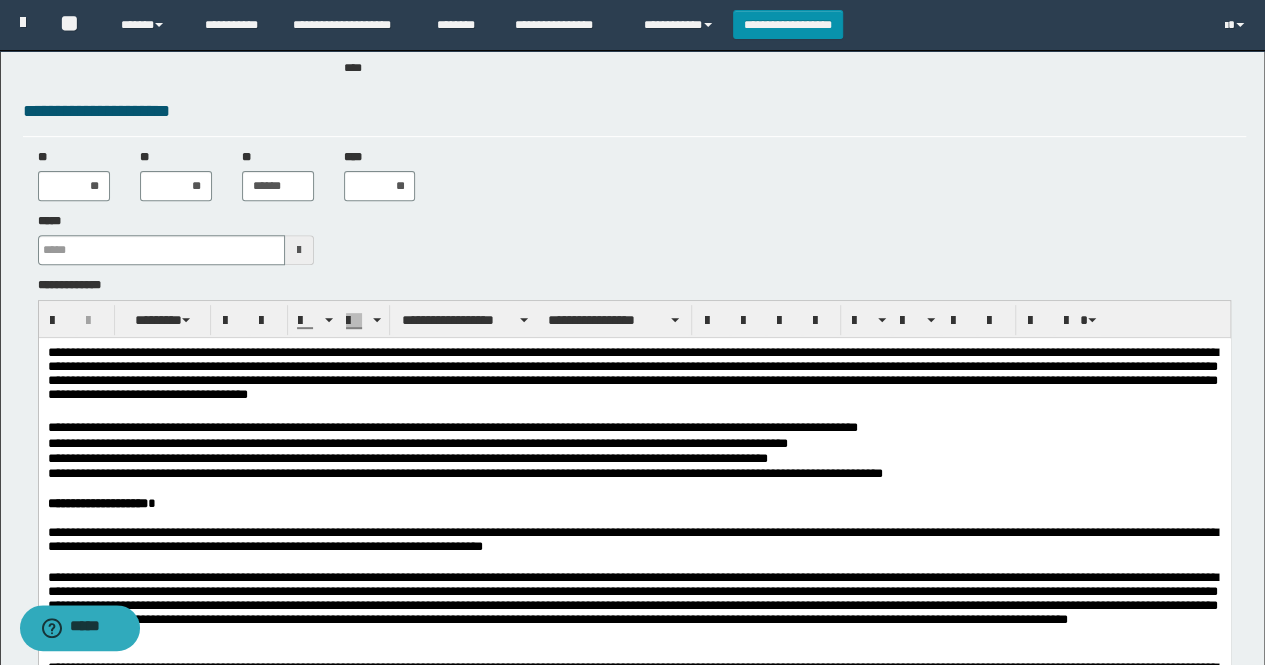 click at bounding box center [299, 250] 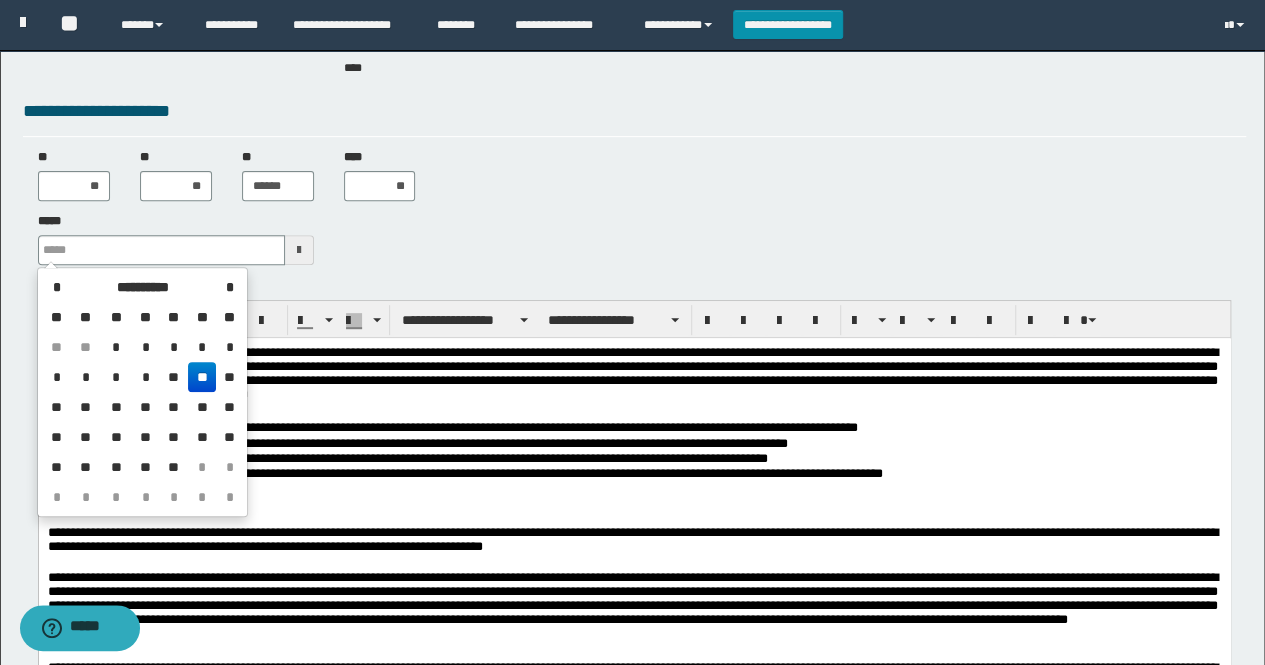 click on "**" at bounding box center [202, 377] 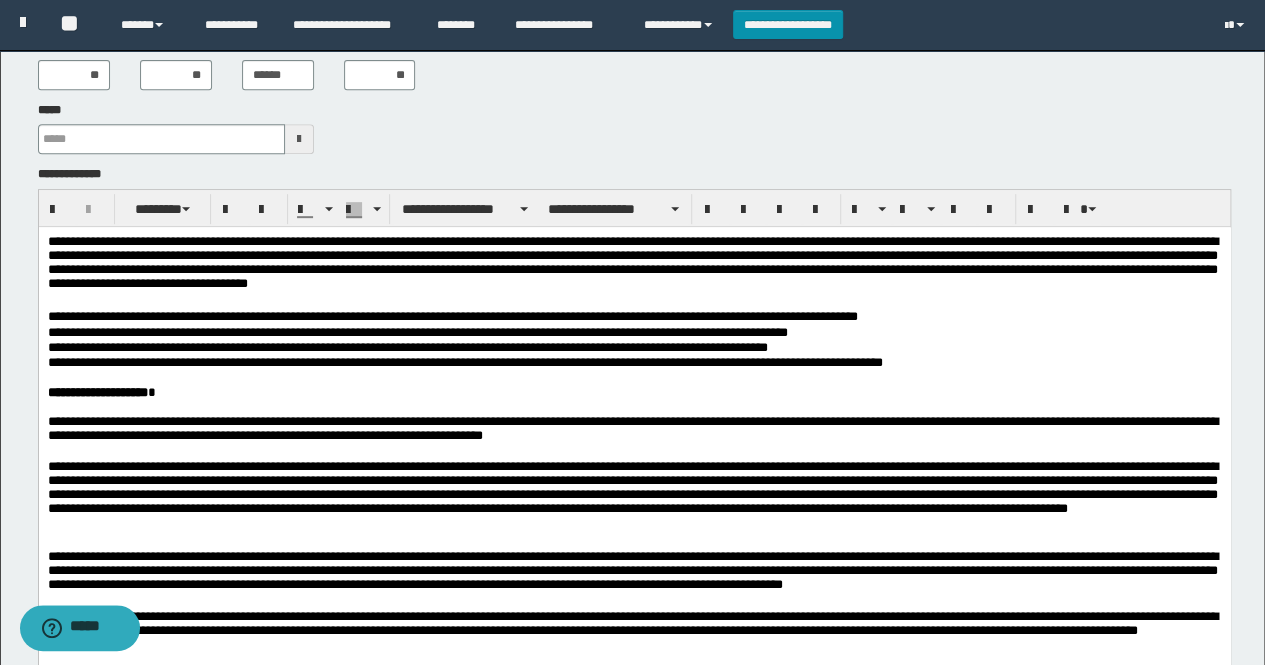 scroll, scrollTop: 900, scrollLeft: 0, axis: vertical 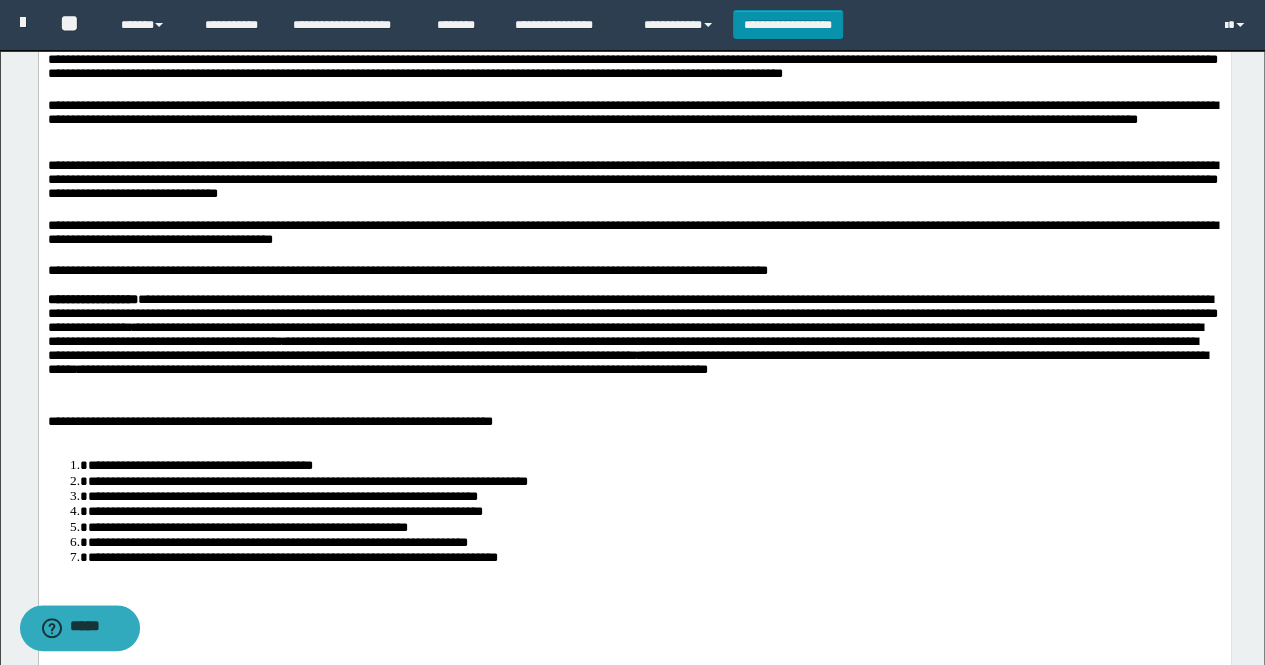 click on "**********" at bounding box center (654, 556) 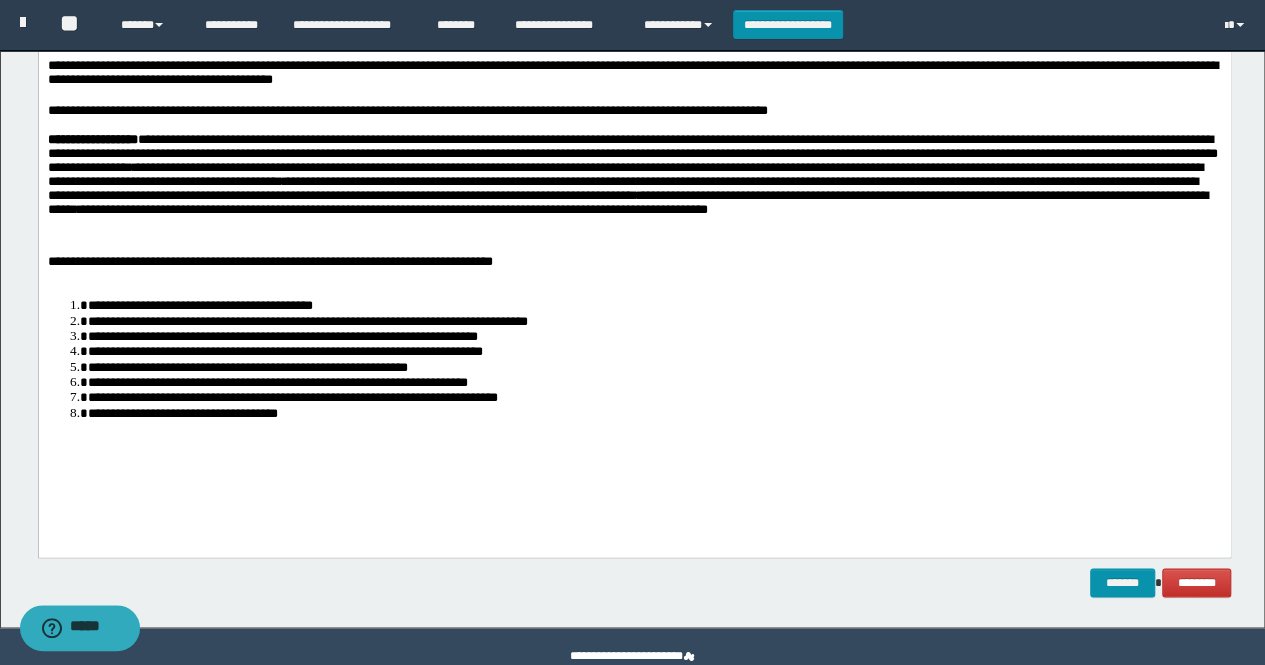 scroll, scrollTop: 1096, scrollLeft: 0, axis: vertical 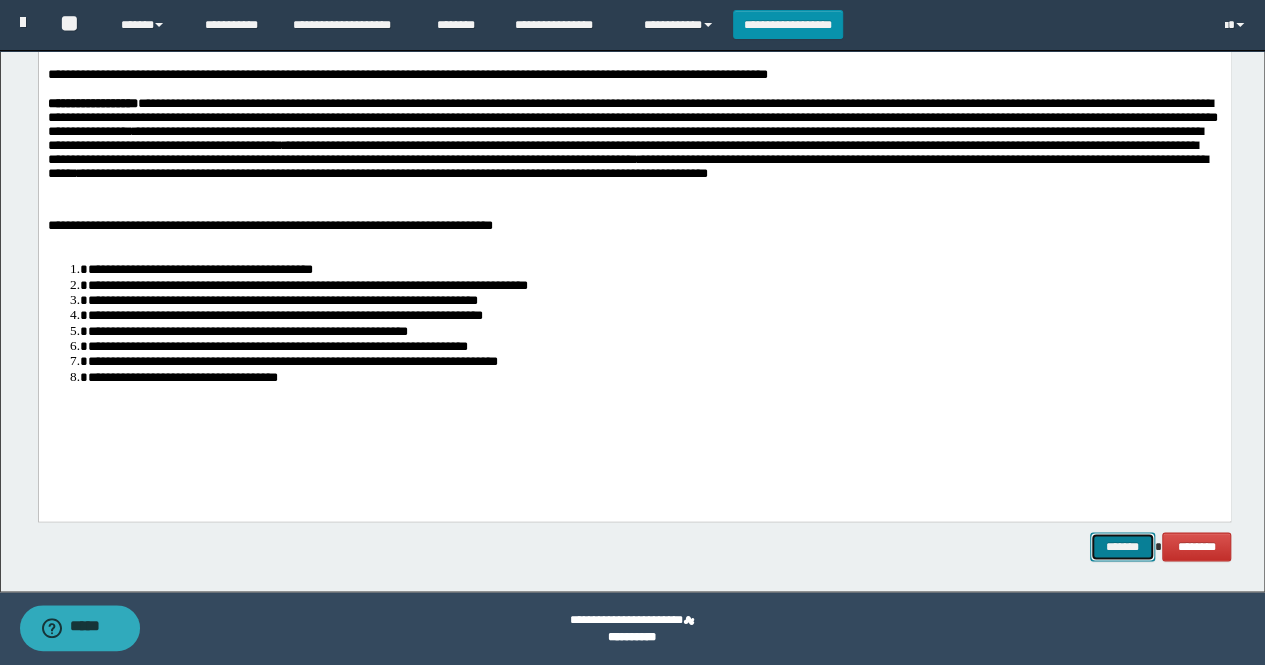 click on "*******" at bounding box center (1122, 546) 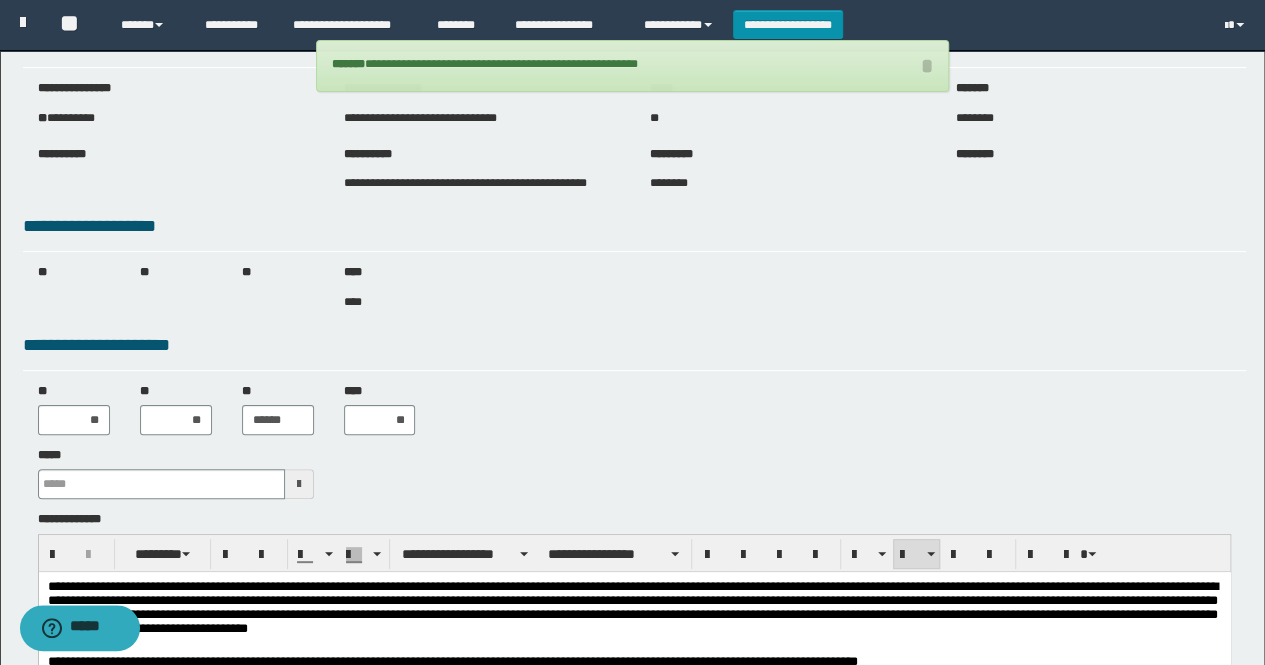 scroll, scrollTop: 0, scrollLeft: 0, axis: both 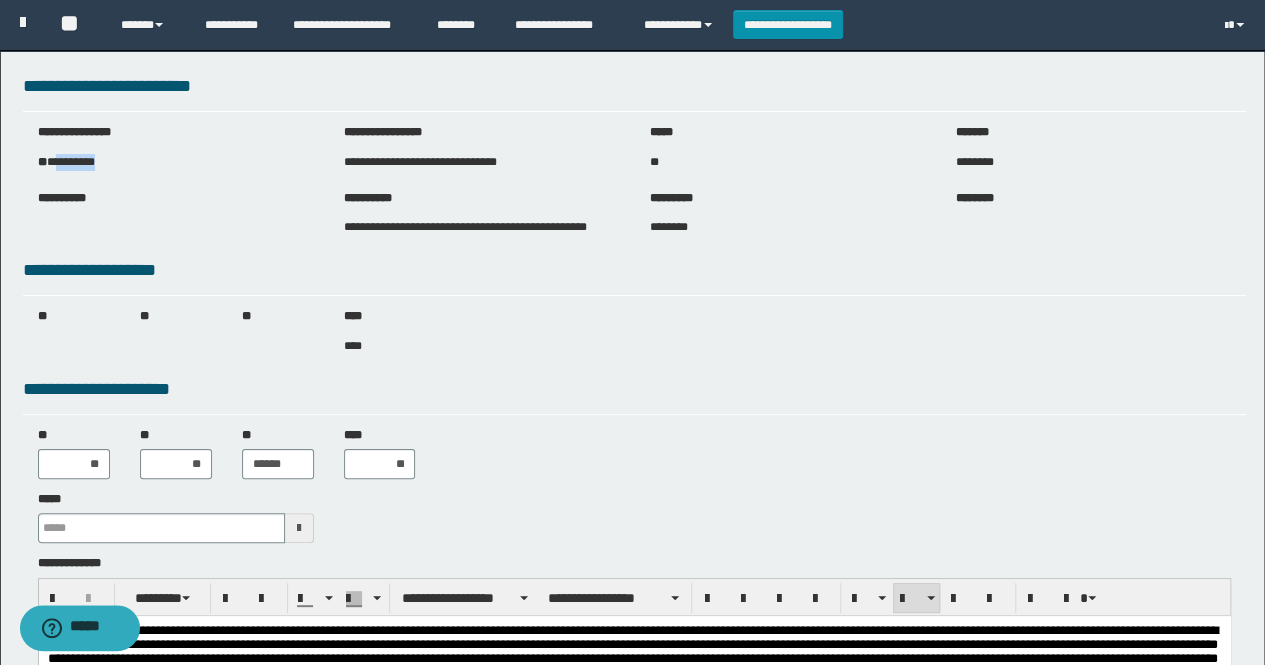 drag, startPoint x: 117, startPoint y: 161, endPoint x: 60, endPoint y: 161, distance: 57 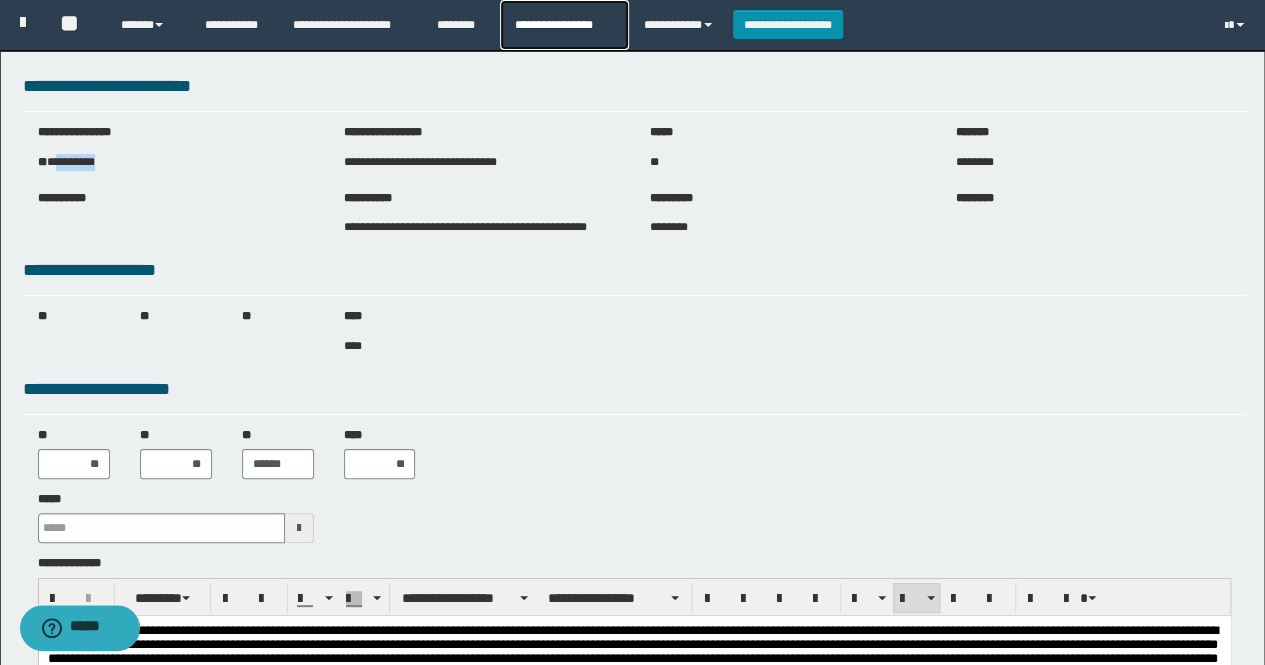 click on "**********" at bounding box center (564, 25) 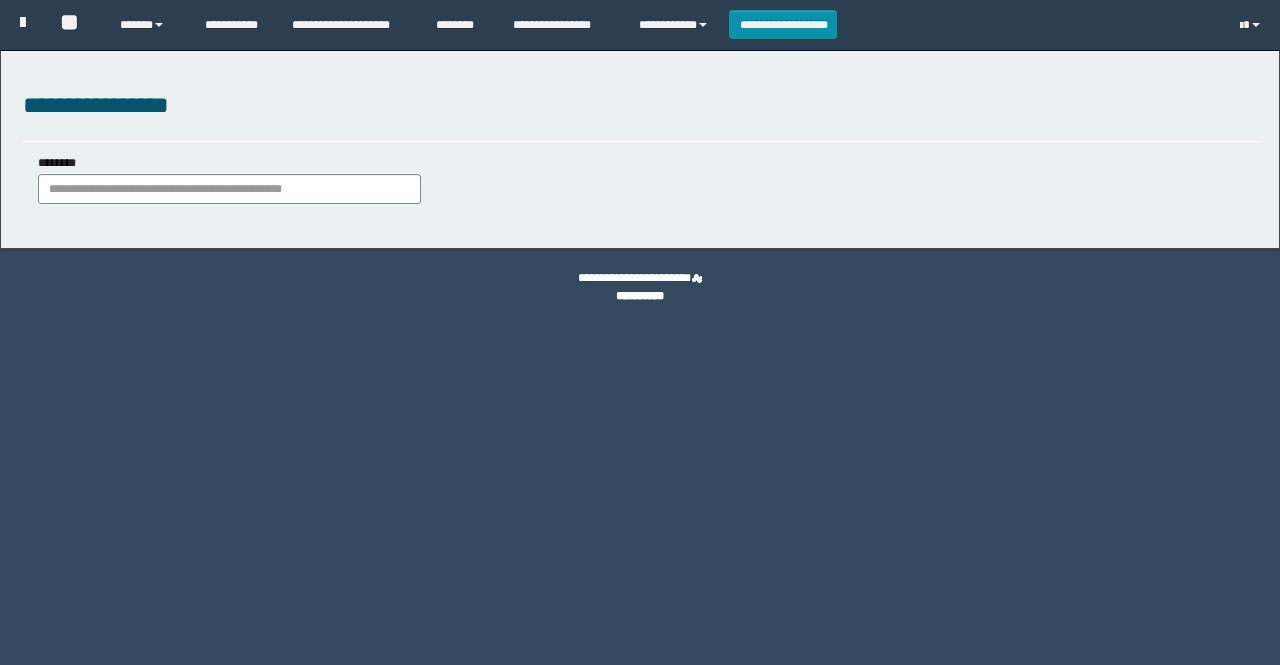 scroll, scrollTop: 0, scrollLeft: 0, axis: both 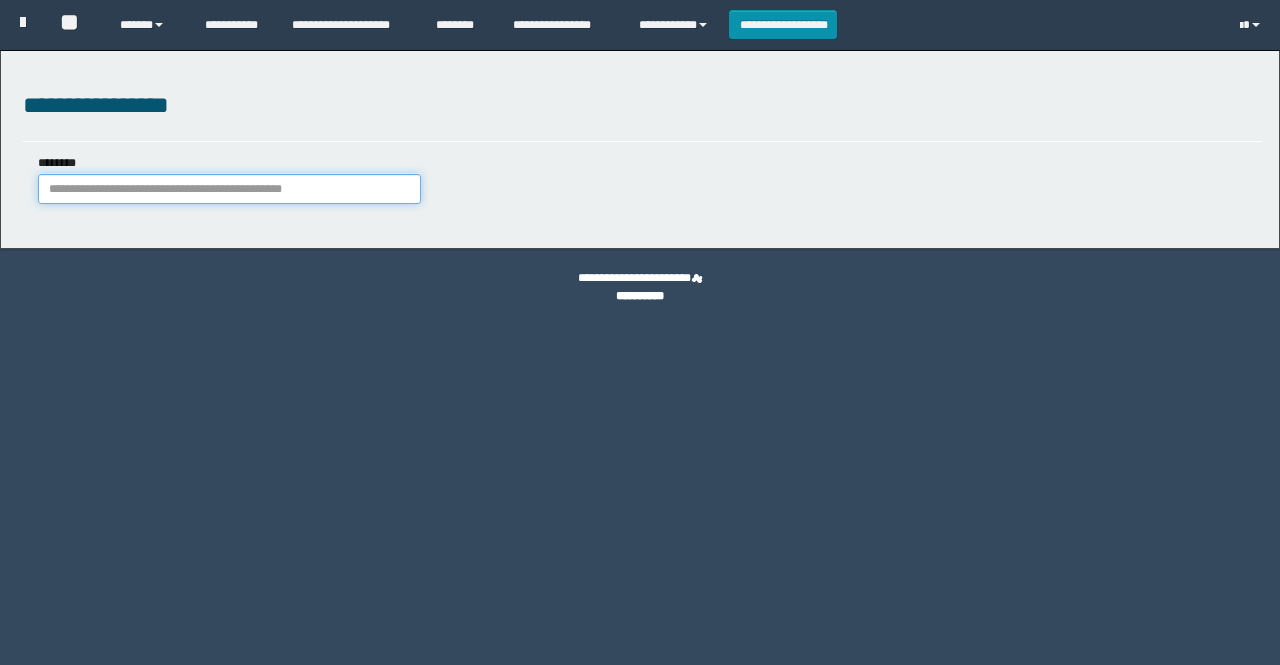 click on "********" at bounding box center (229, 189) 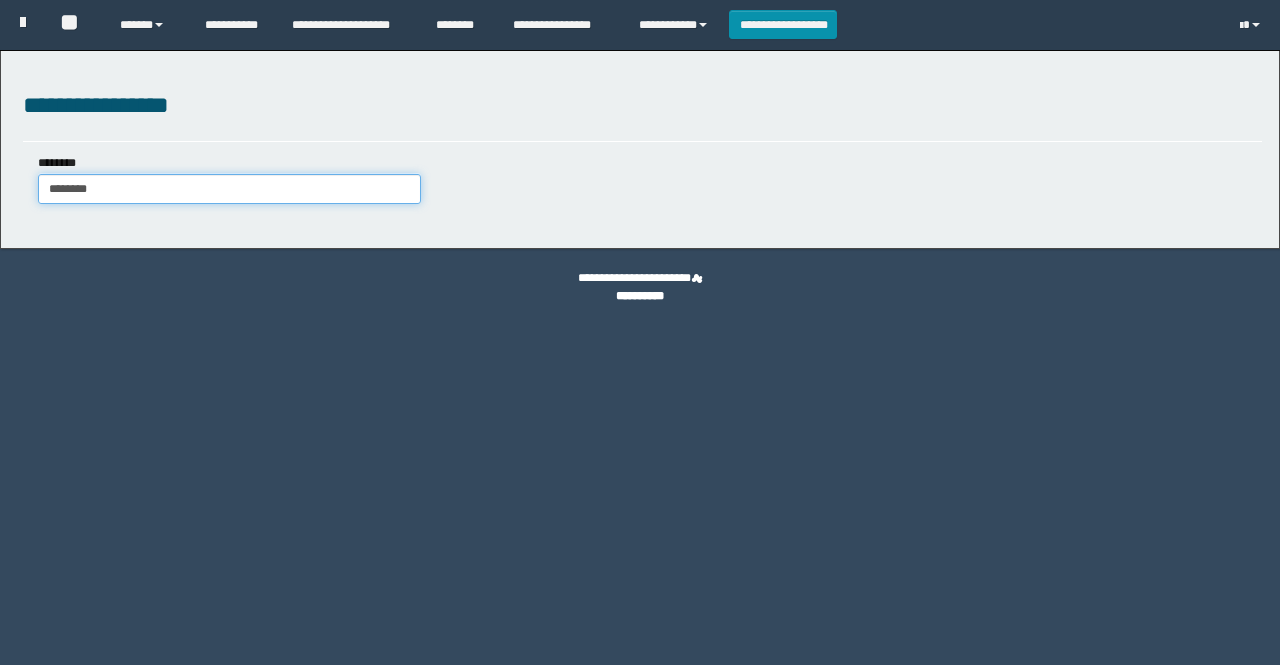 type on "********" 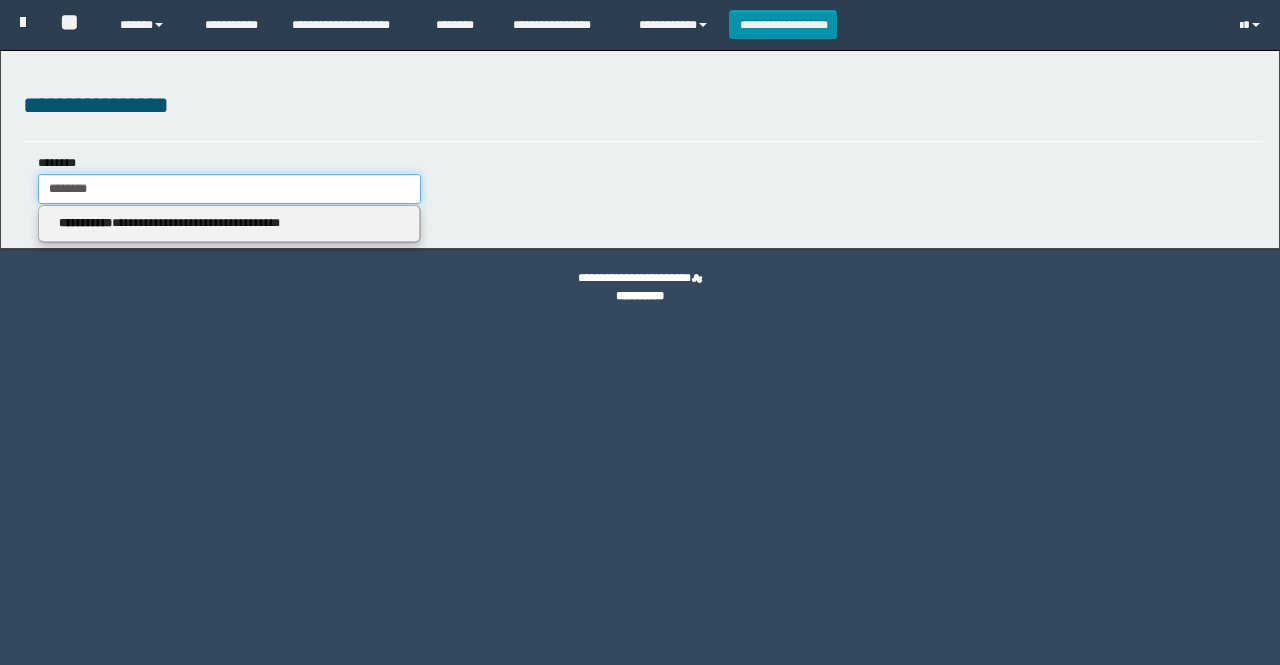 scroll, scrollTop: 0, scrollLeft: 0, axis: both 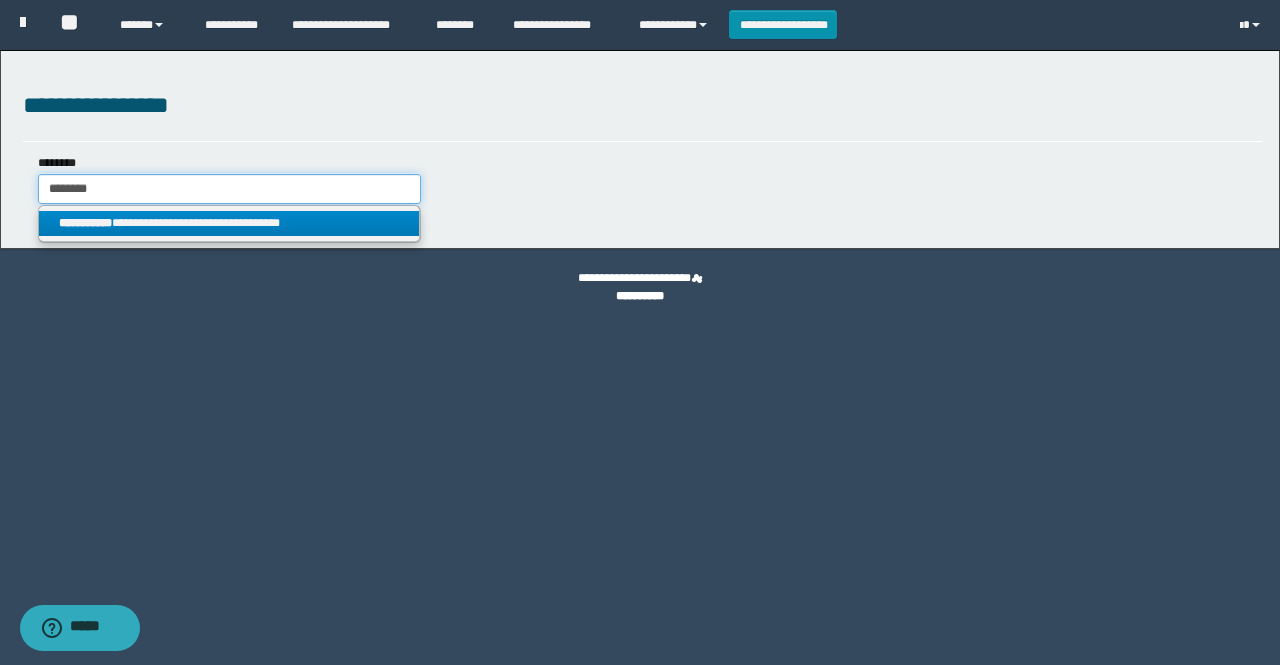 type on "********" 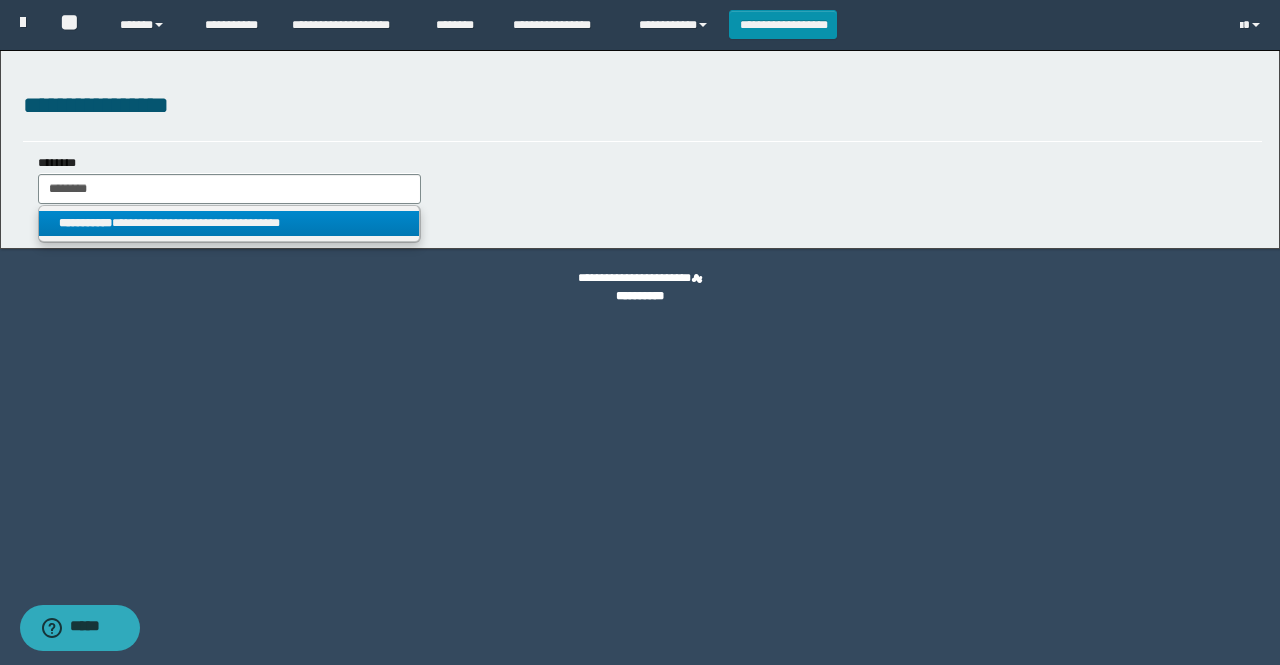 click on "**********" at bounding box center (229, 223) 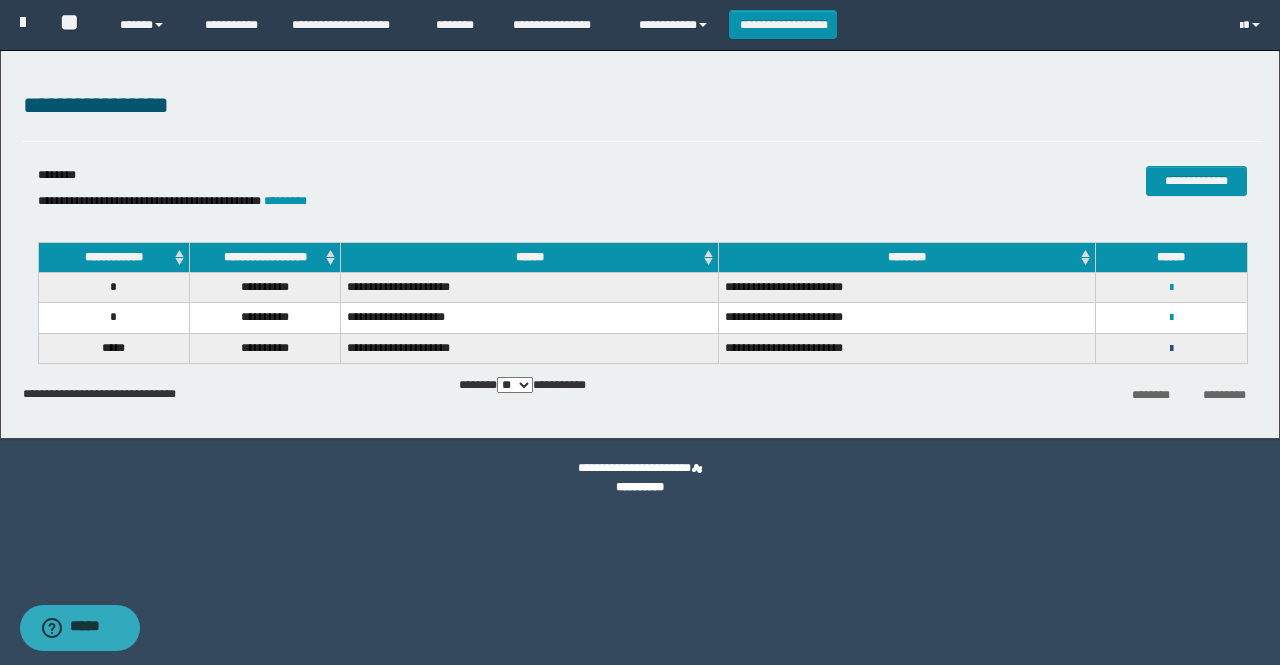 click at bounding box center [1171, 349] 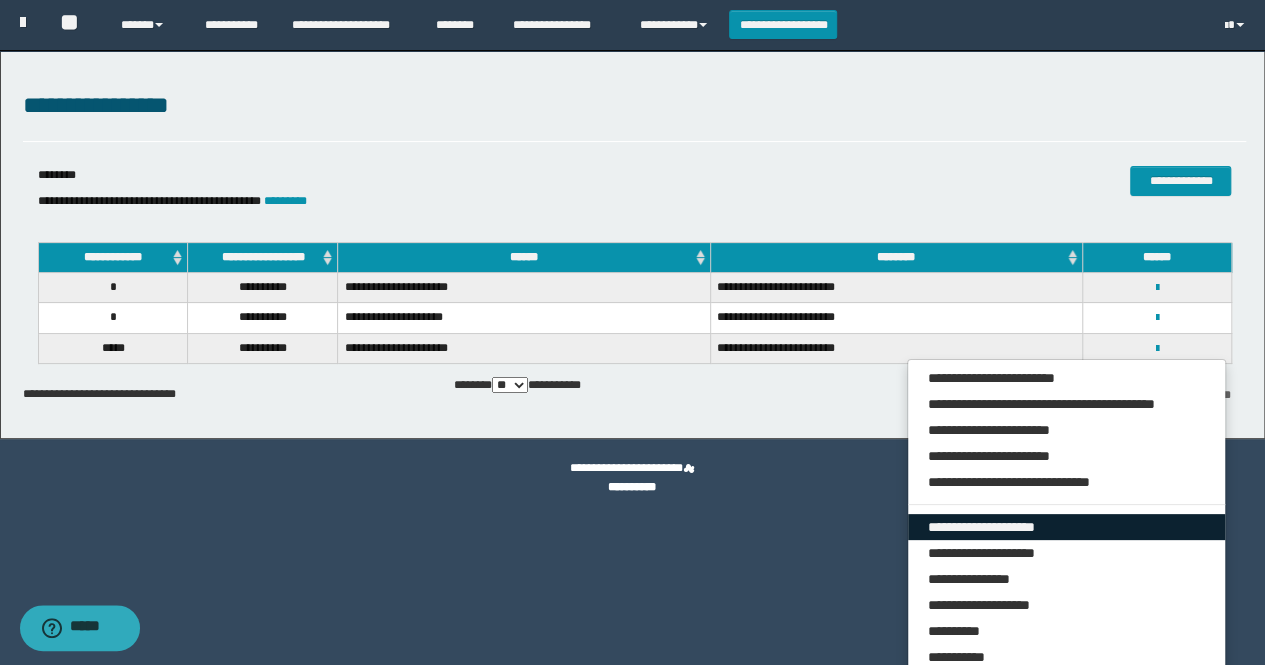 click on "**********" at bounding box center [1067, 527] 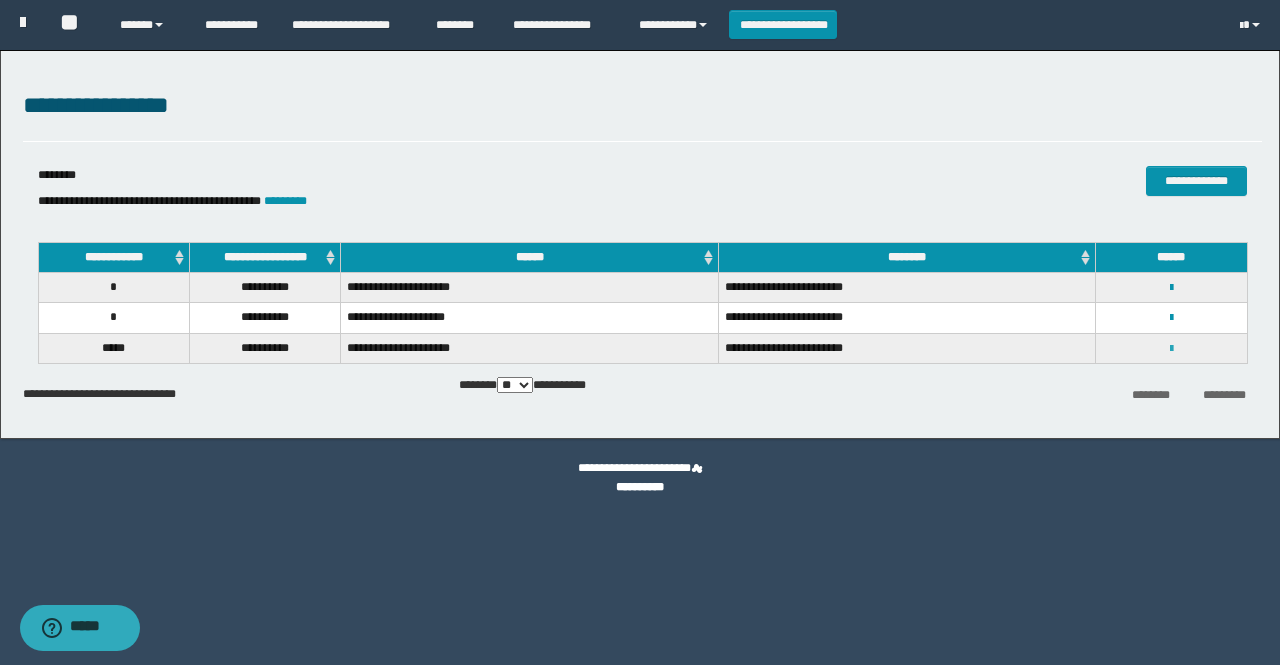 click at bounding box center (1171, 349) 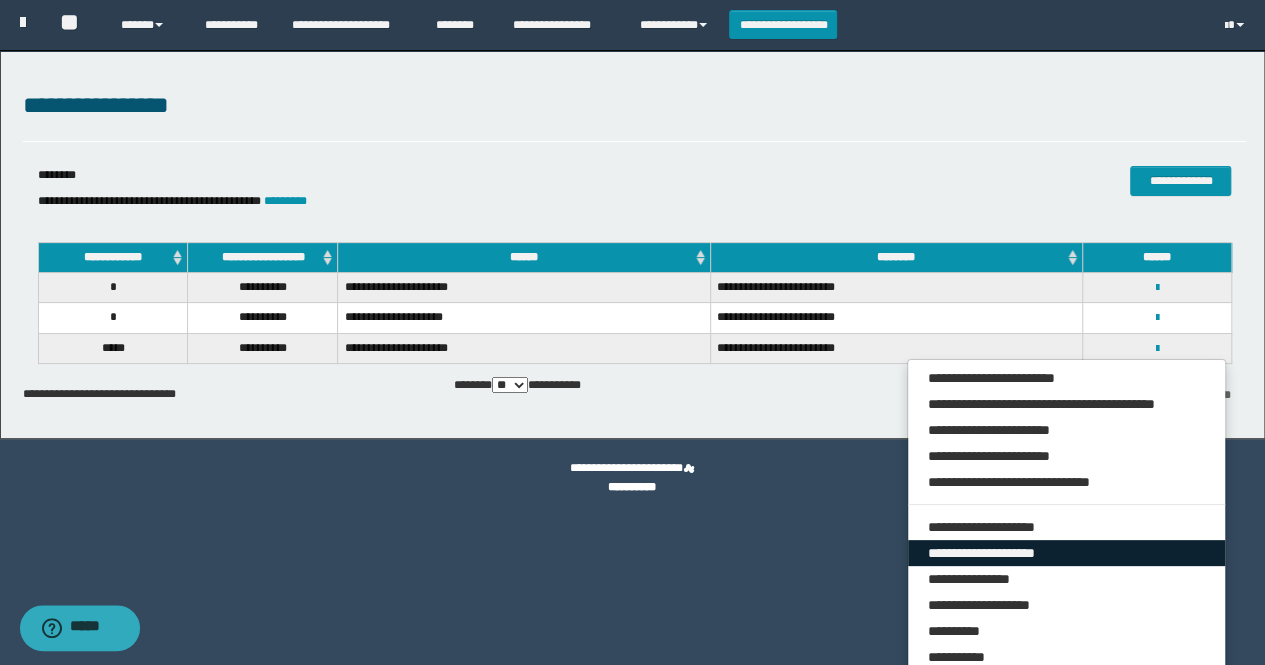 click on "**********" at bounding box center [1067, 553] 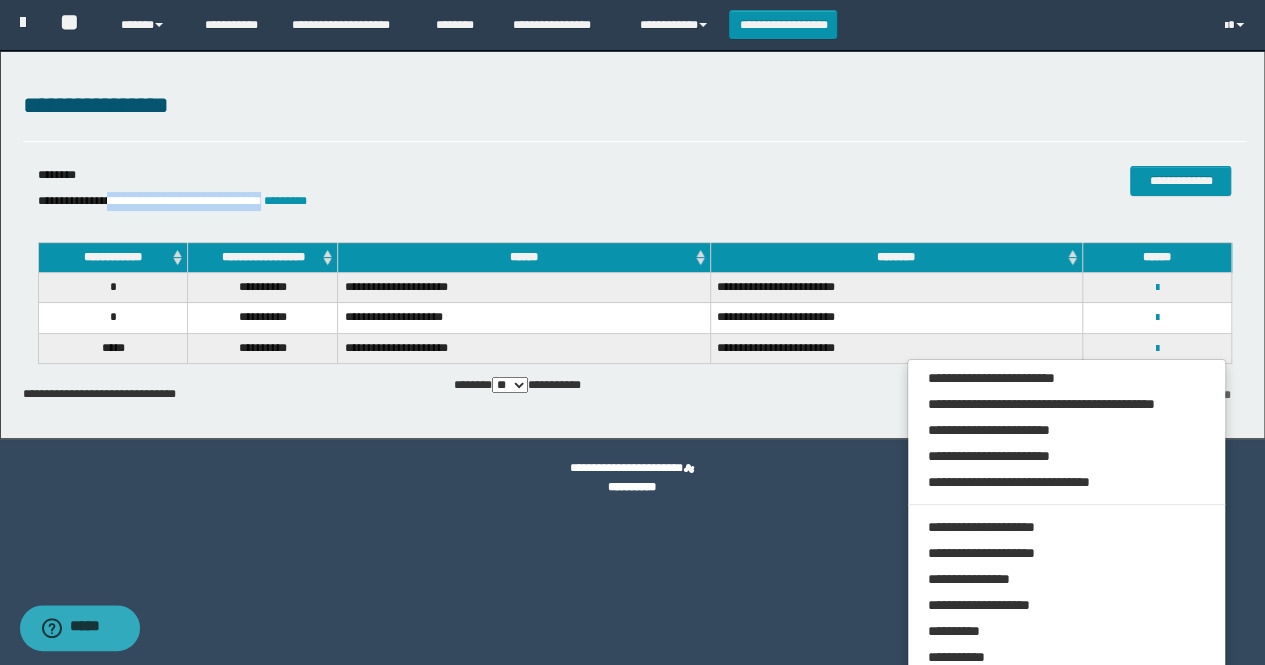 drag, startPoint x: 288, startPoint y: 203, endPoint x: 120, endPoint y: 202, distance: 168.00298 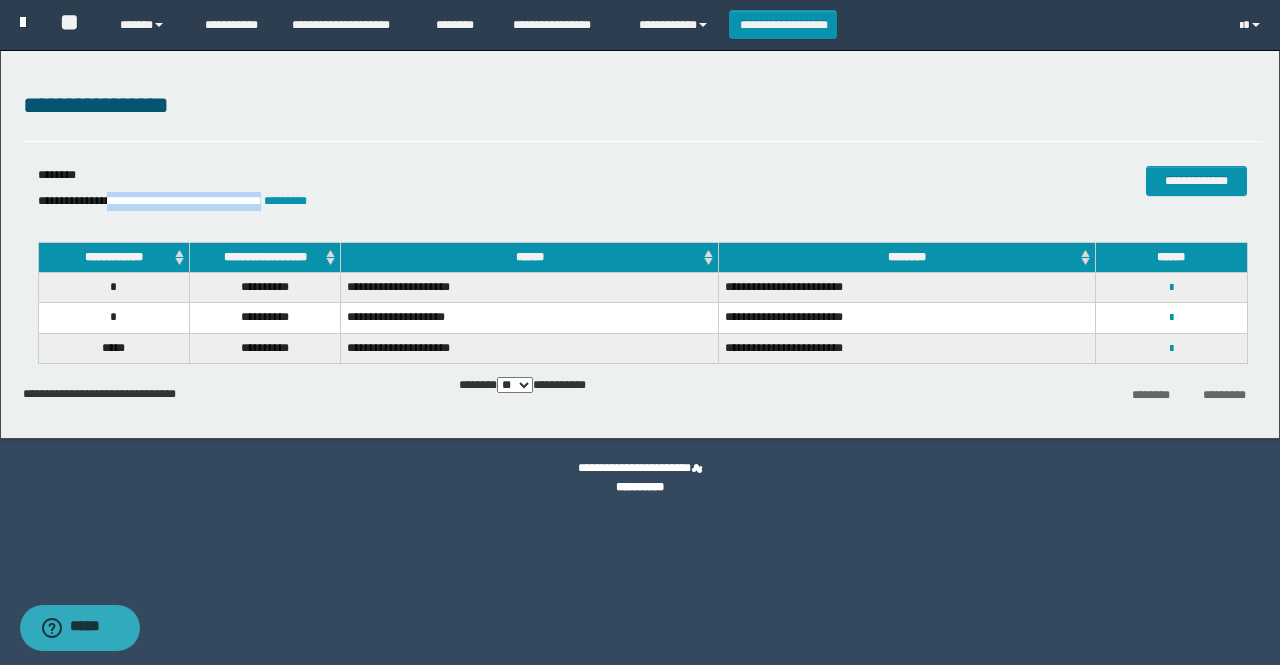 copy on "**********" 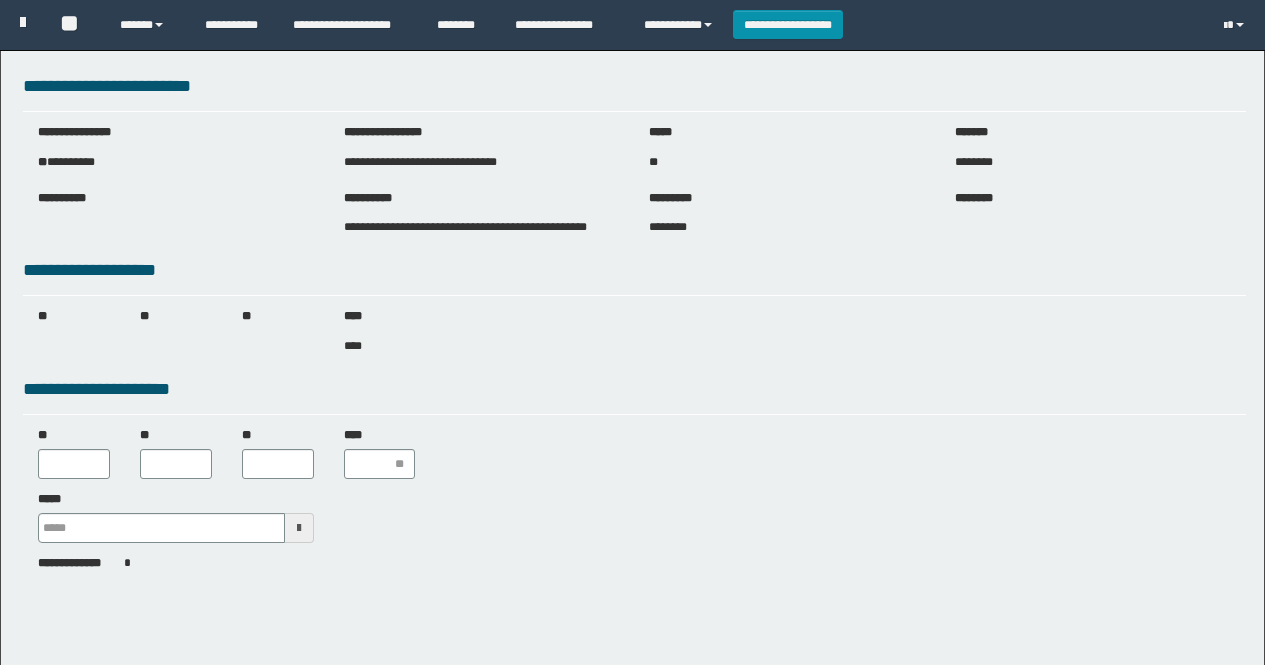 scroll, scrollTop: 0, scrollLeft: 0, axis: both 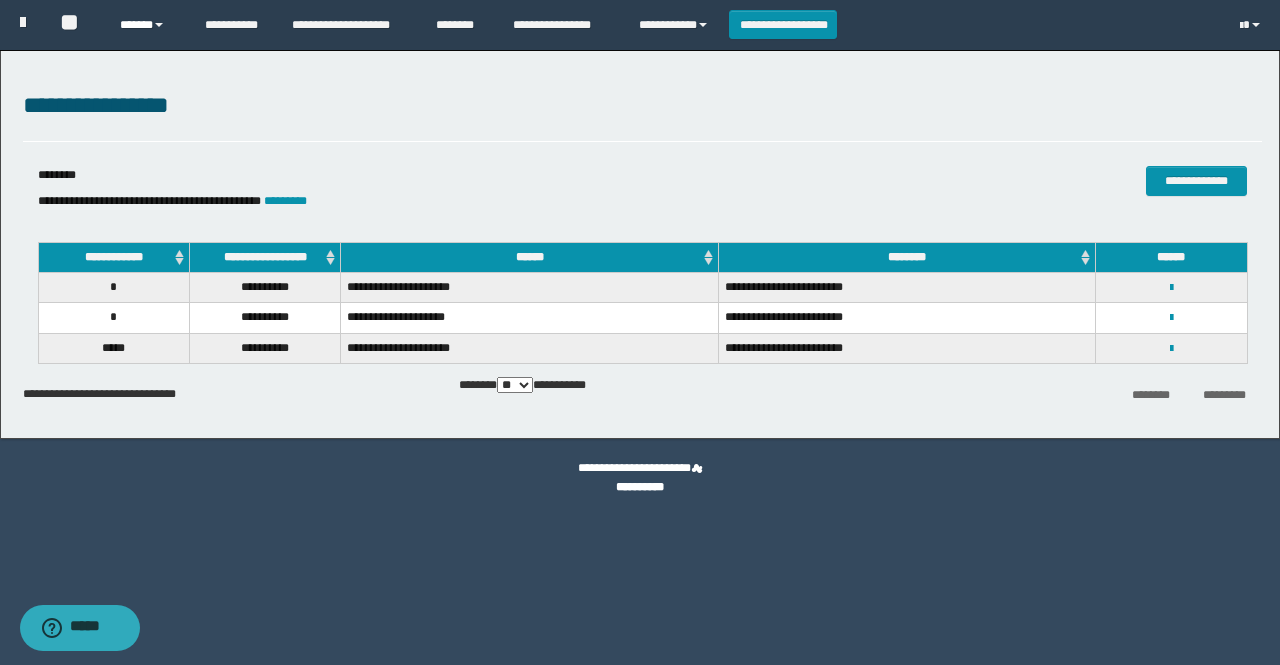 click on "******" at bounding box center (147, 25) 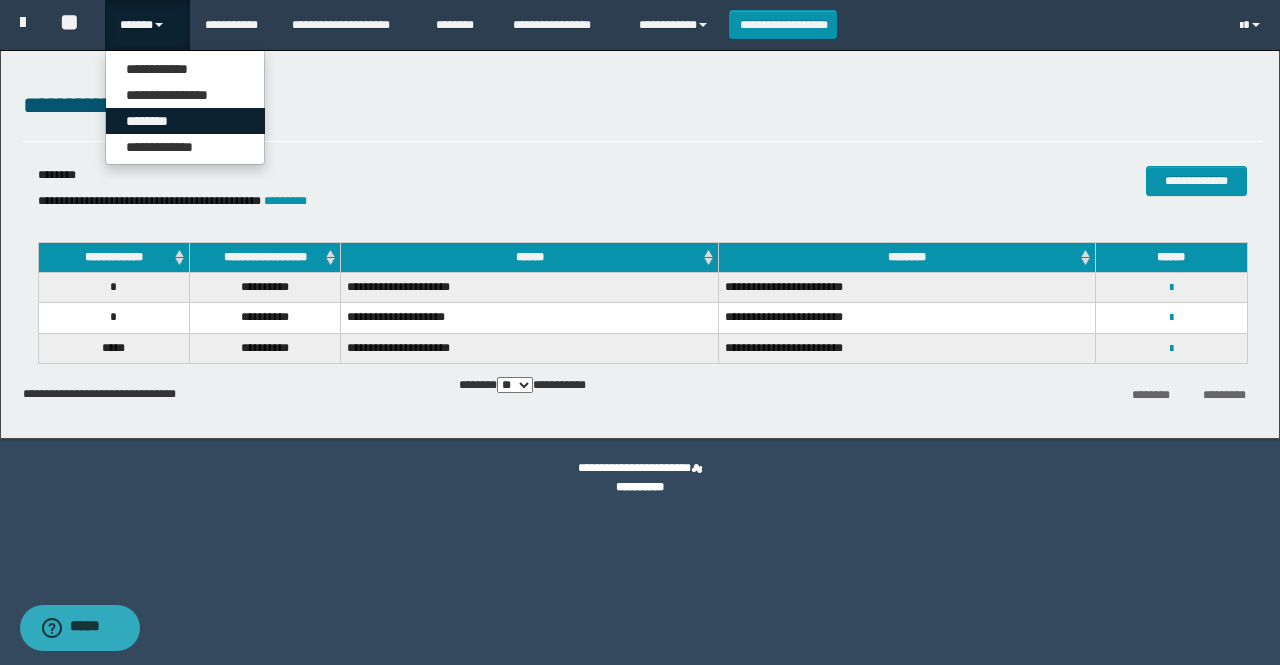 click on "********" at bounding box center (185, 121) 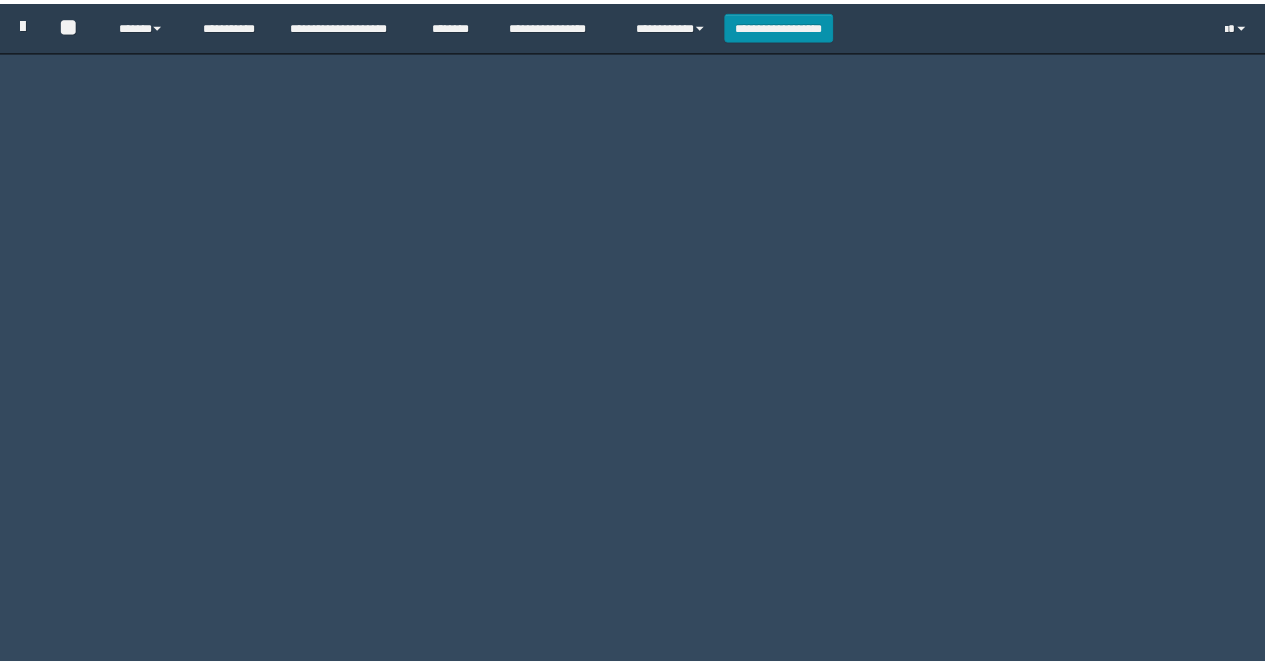 scroll, scrollTop: 0, scrollLeft: 0, axis: both 